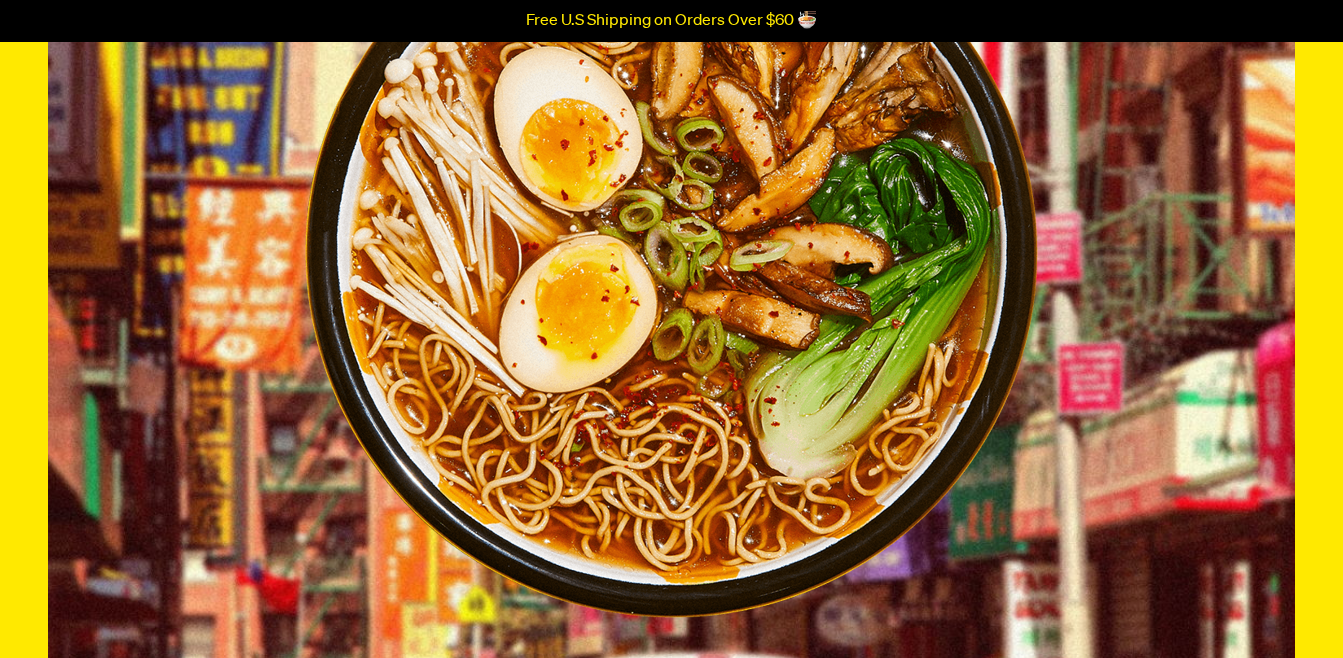 scroll, scrollTop: 0, scrollLeft: 0, axis: both 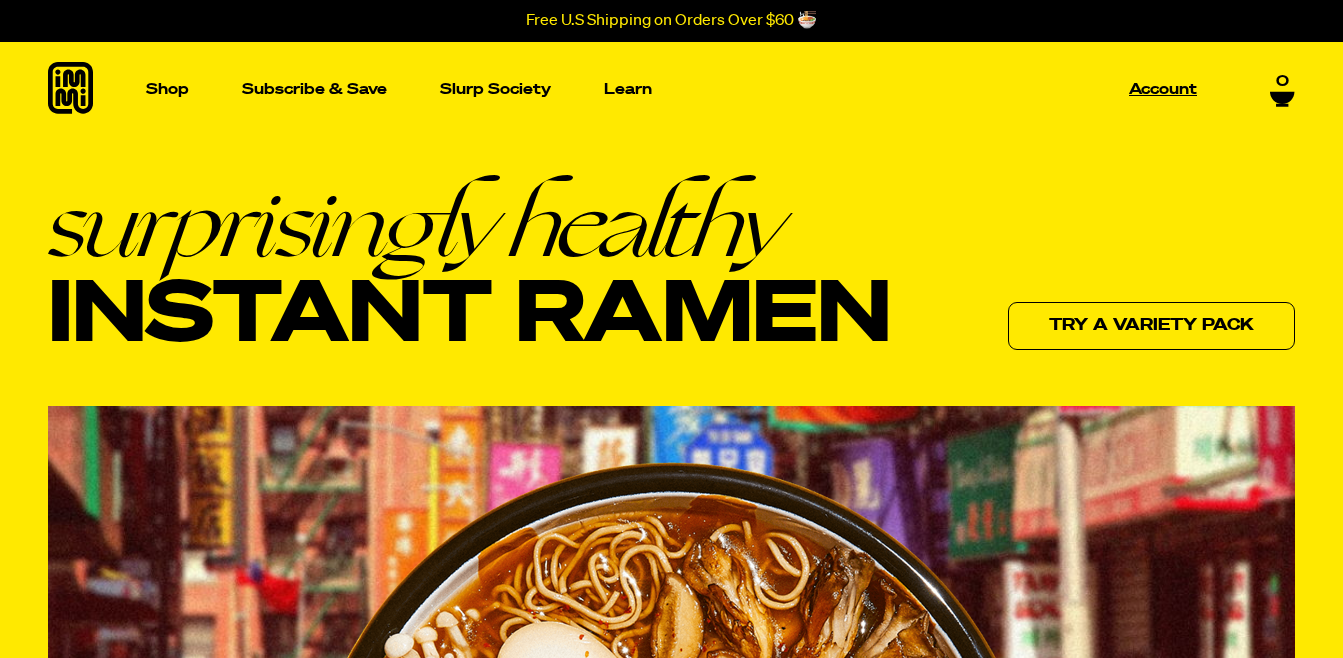 click on "Account" at bounding box center (1163, 89) 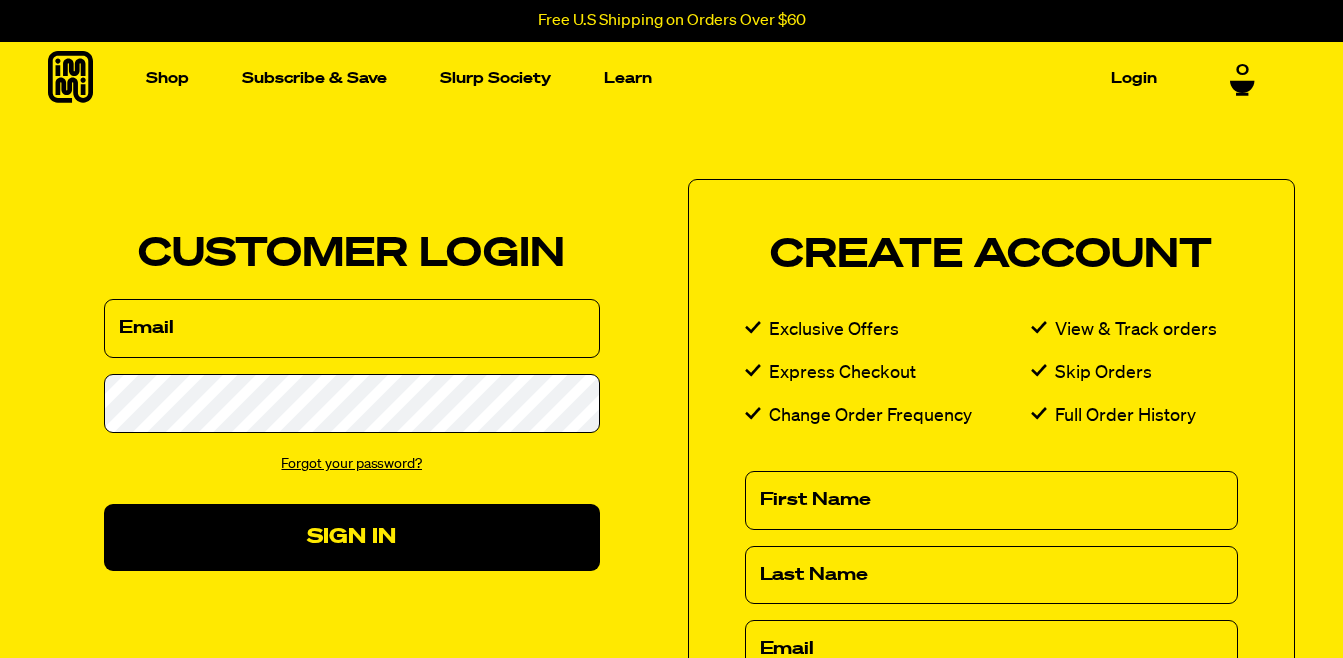 type on "cynthiatalley@live.com" 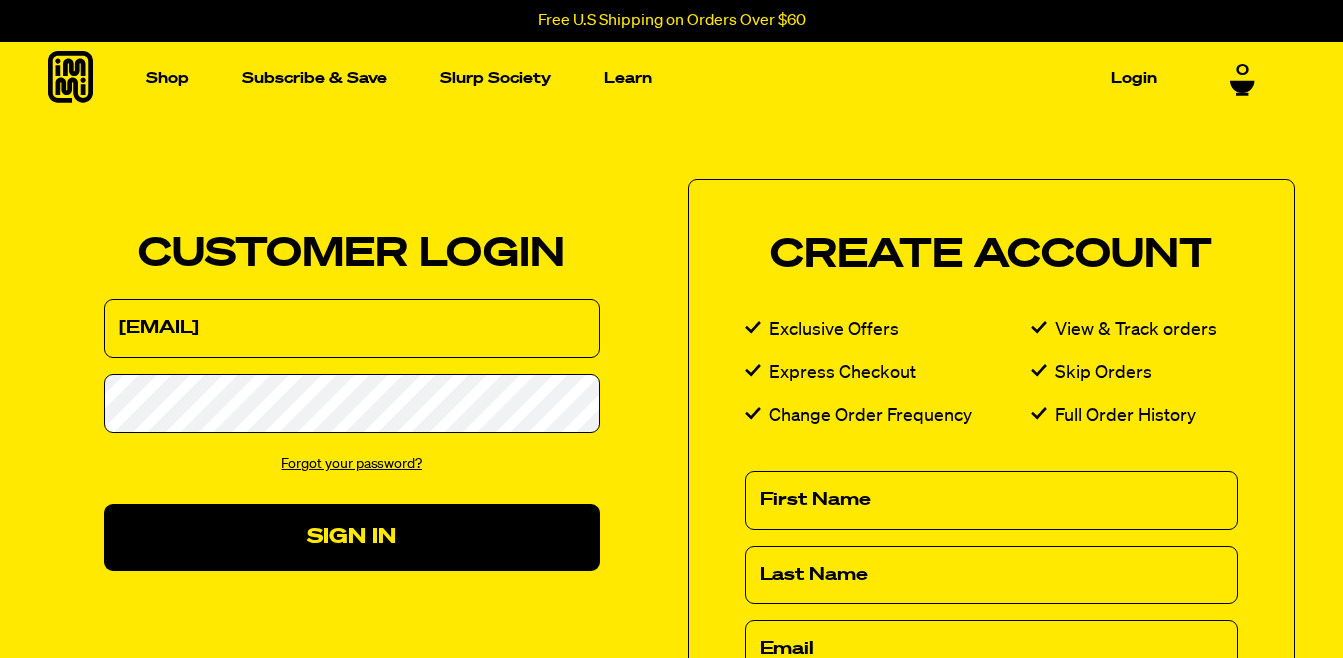 scroll, scrollTop: 0, scrollLeft: 0, axis: both 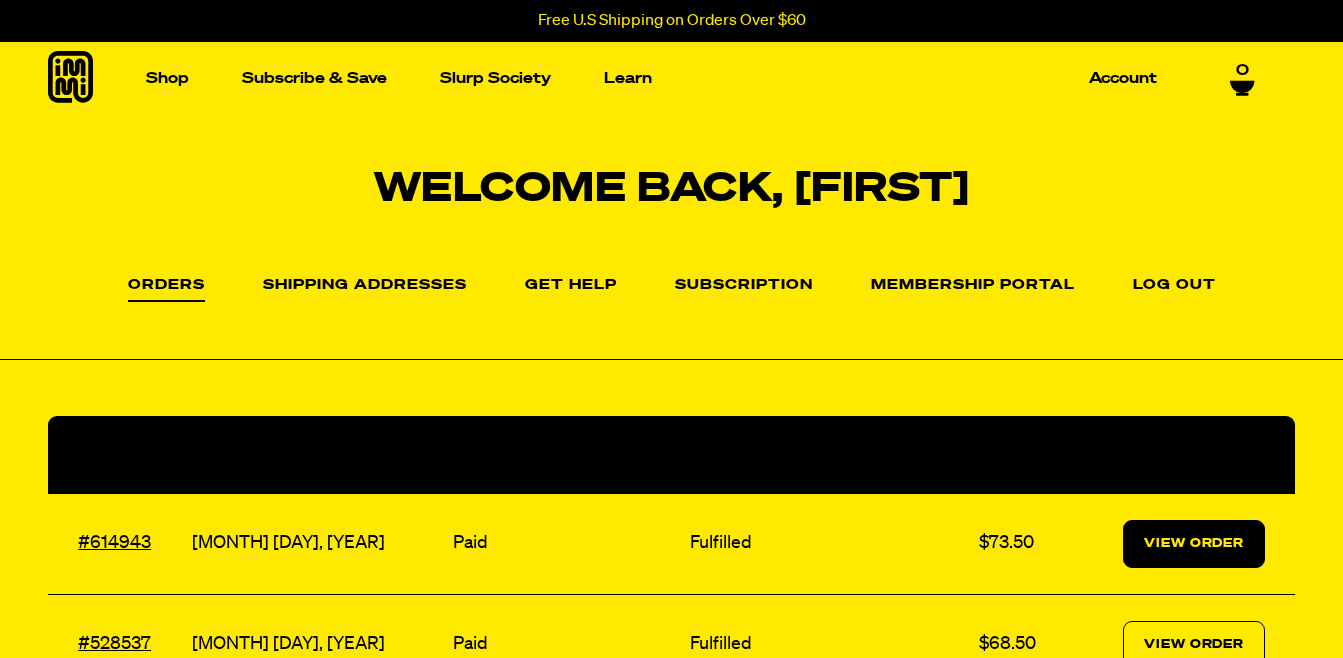 click on "View Order" at bounding box center [1194, 544] 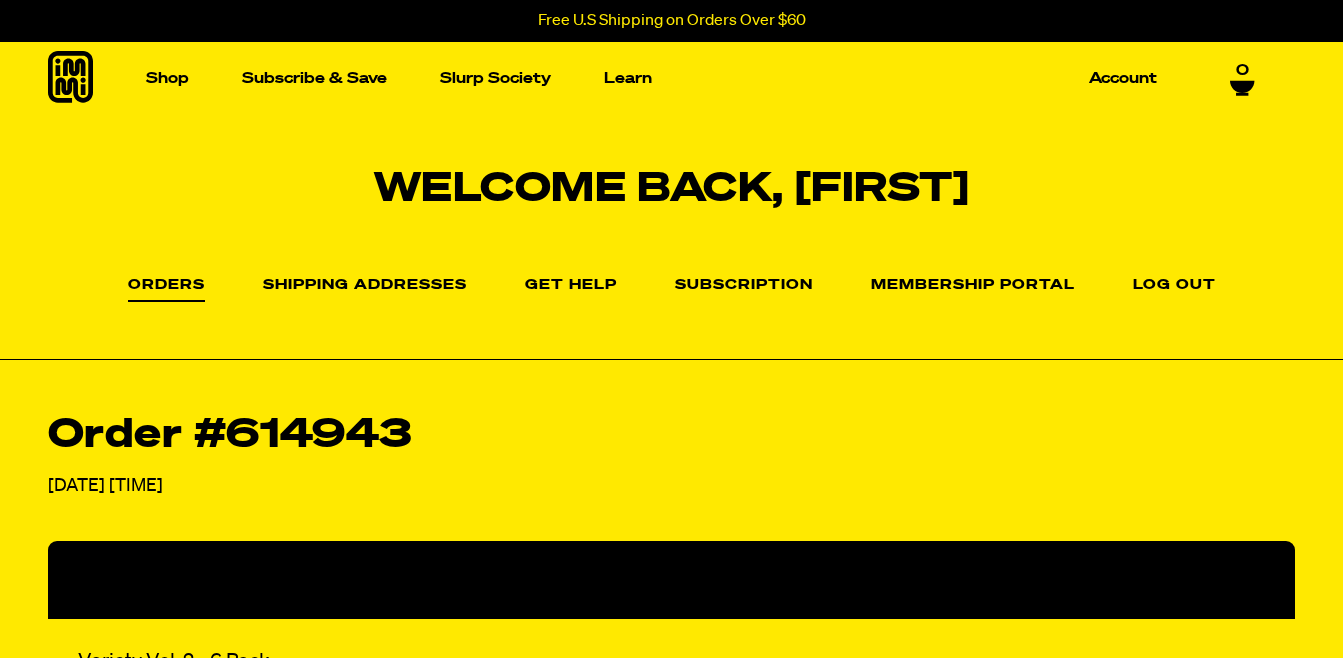 scroll, scrollTop: 575, scrollLeft: 0, axis: vertical 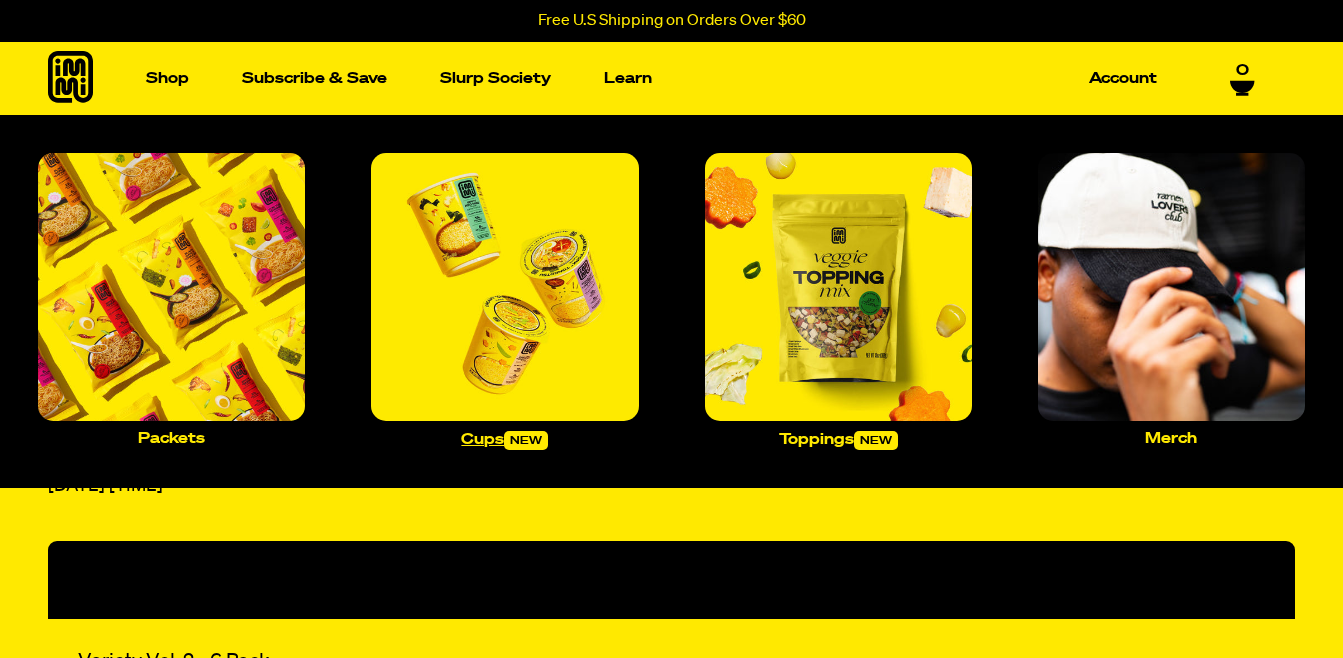 click at bounding box center (504, 286) 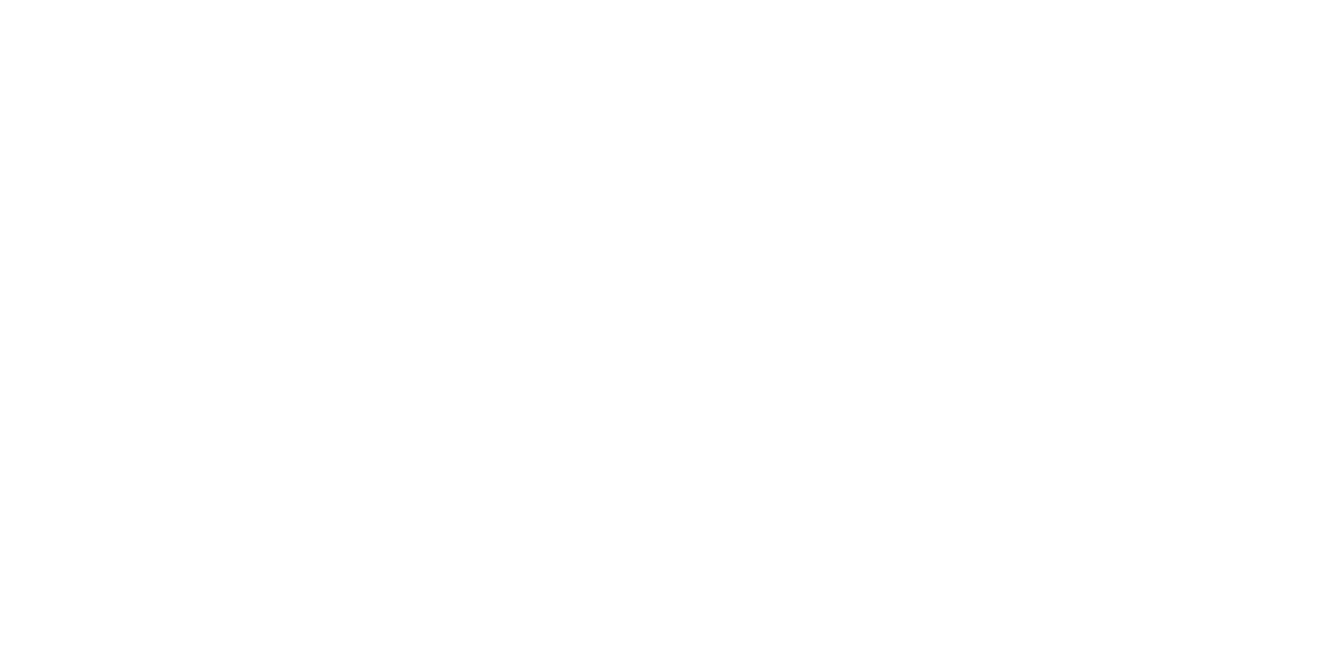 scroll, scrollTop: 0, scrollLeft: 0, axis: both 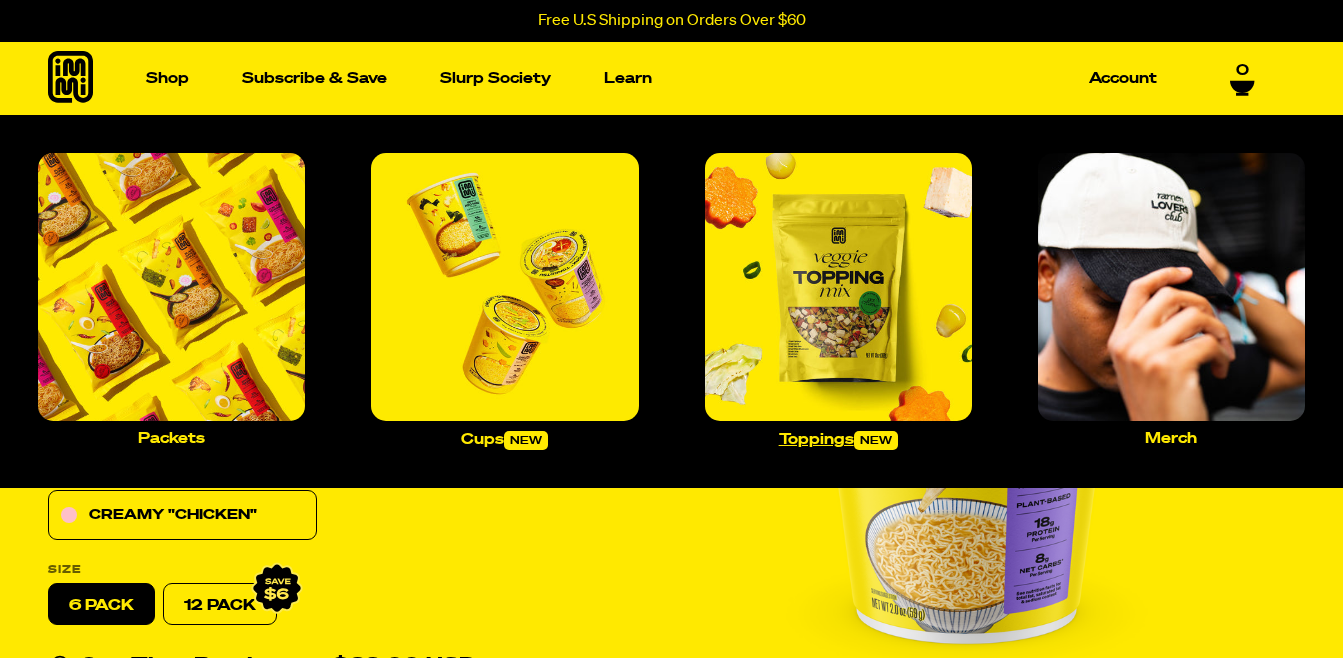 click at bounding box center (838, 286) 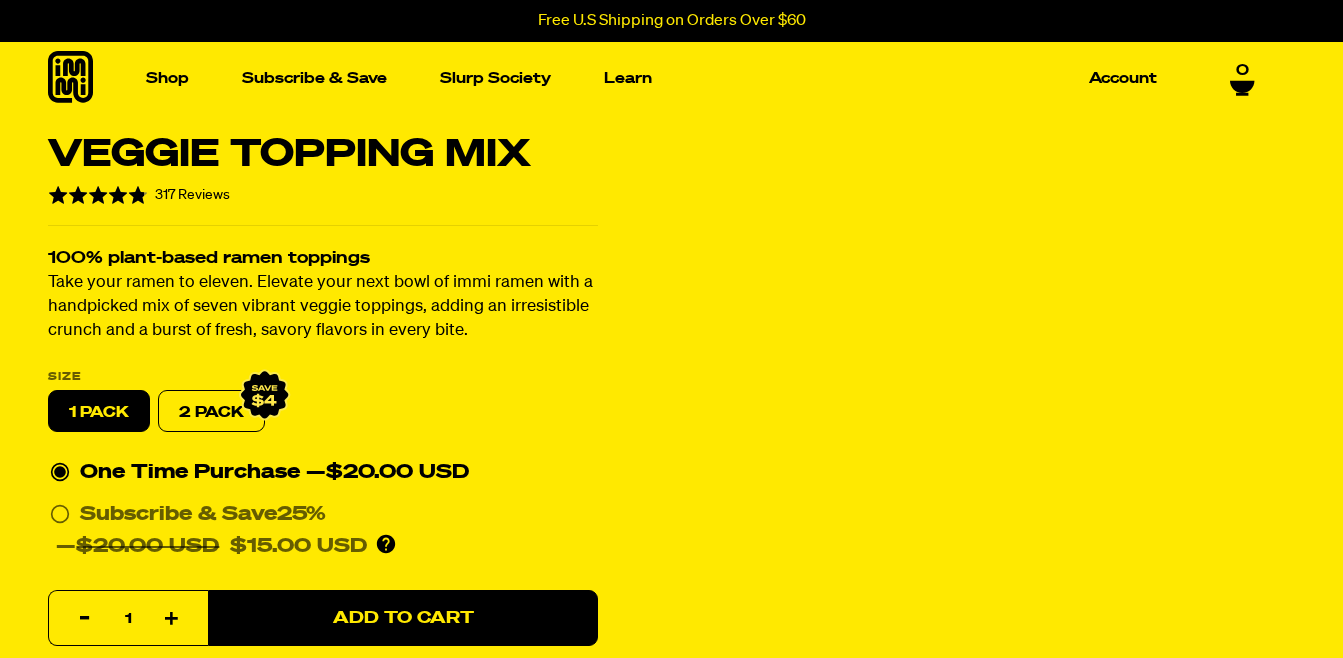 scroll, scrollTop: 0, scrollLeft: 0, axis: both 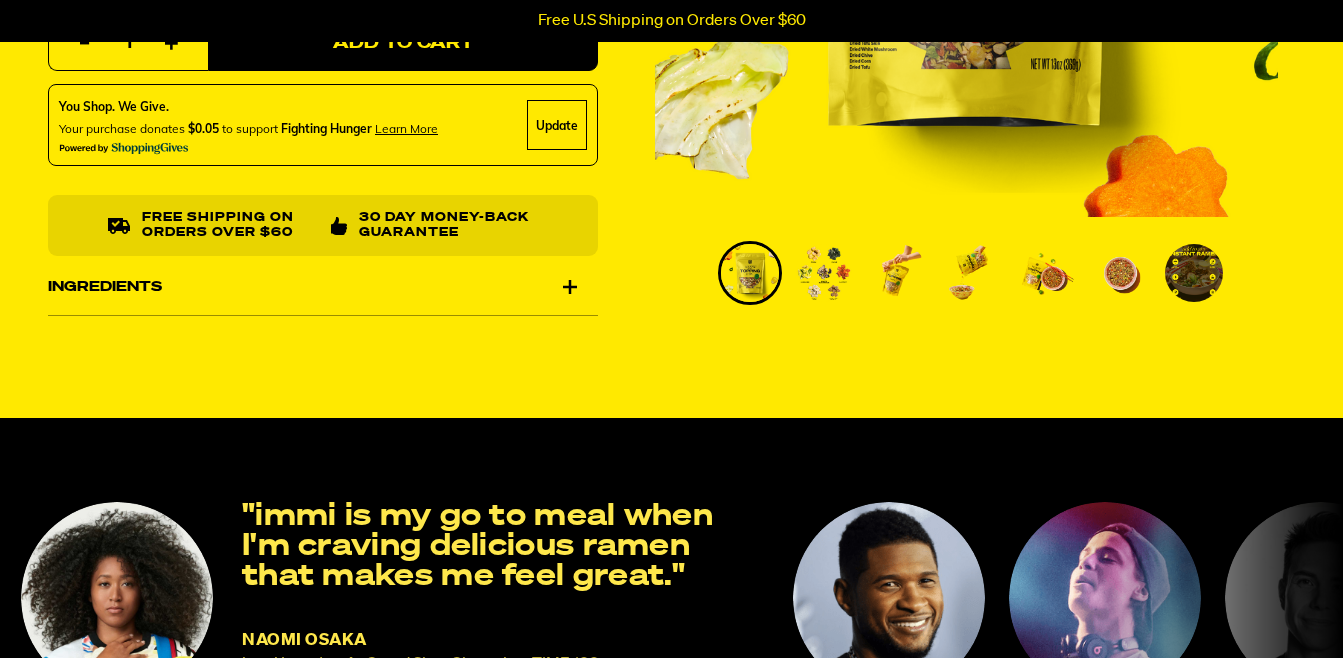 click on "Ingredients" at bounding box center [323, 288] 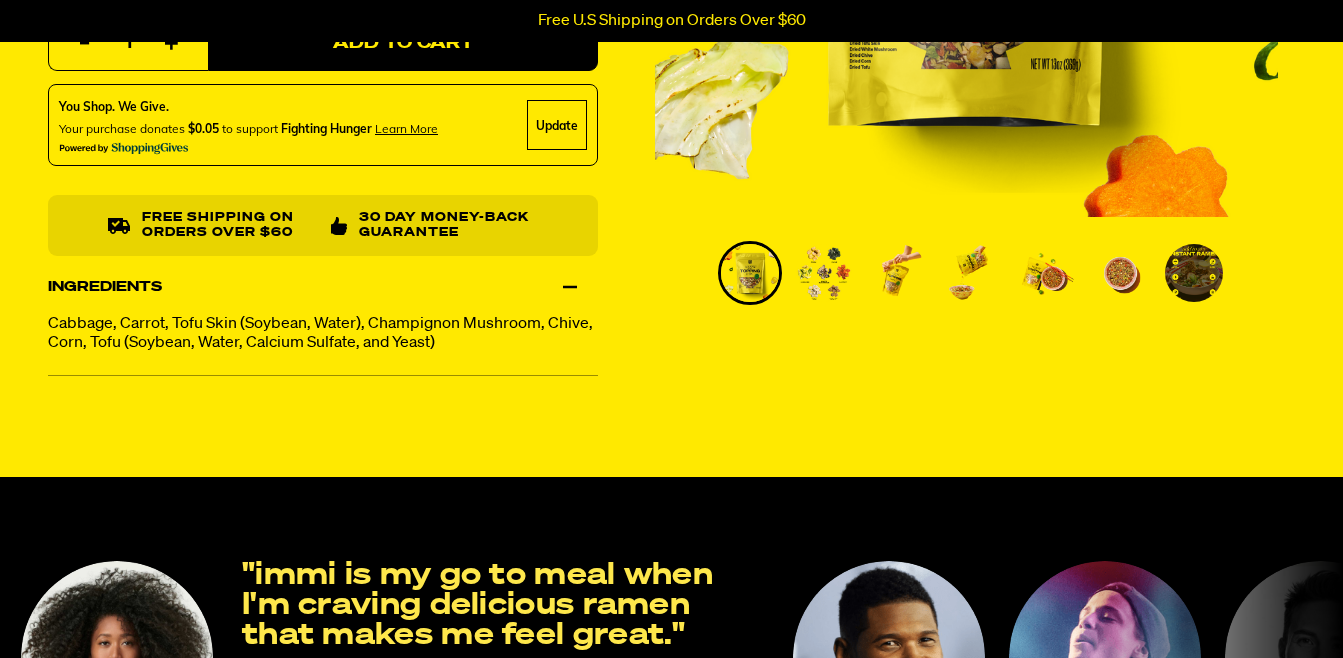 click at bounding box center (898, 273) 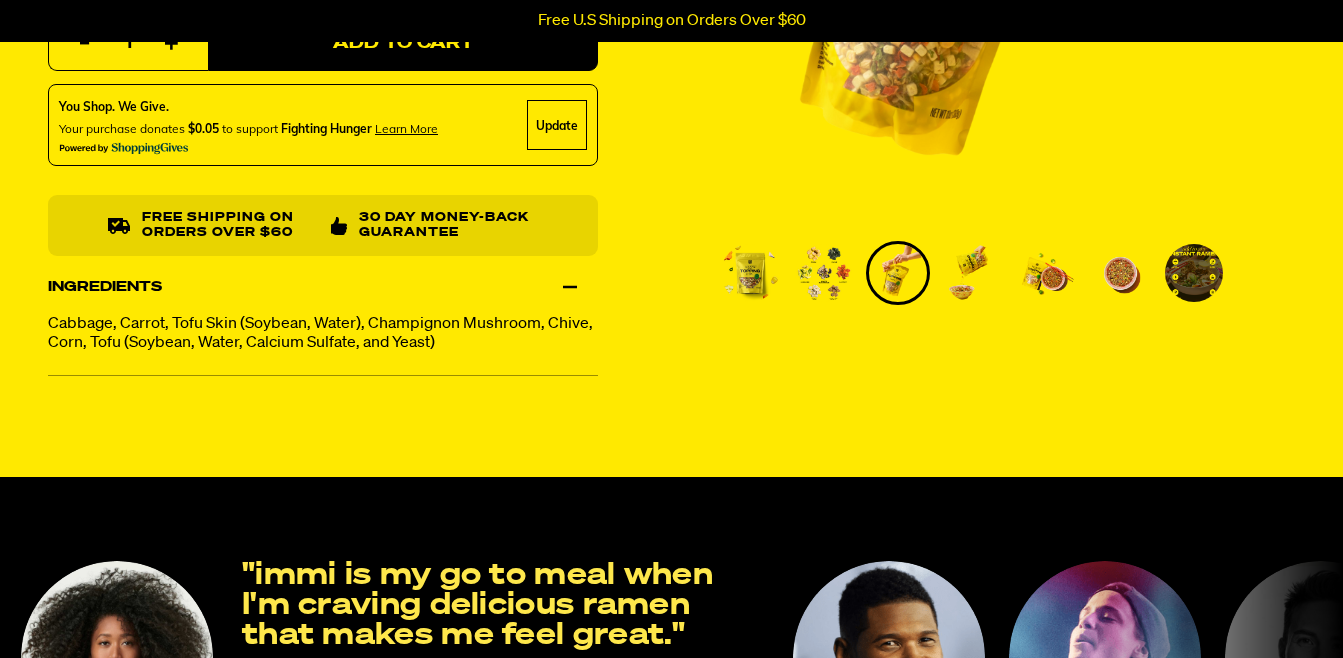 scroll, scrollTop: 0, scrollLeft: 0, axis: both 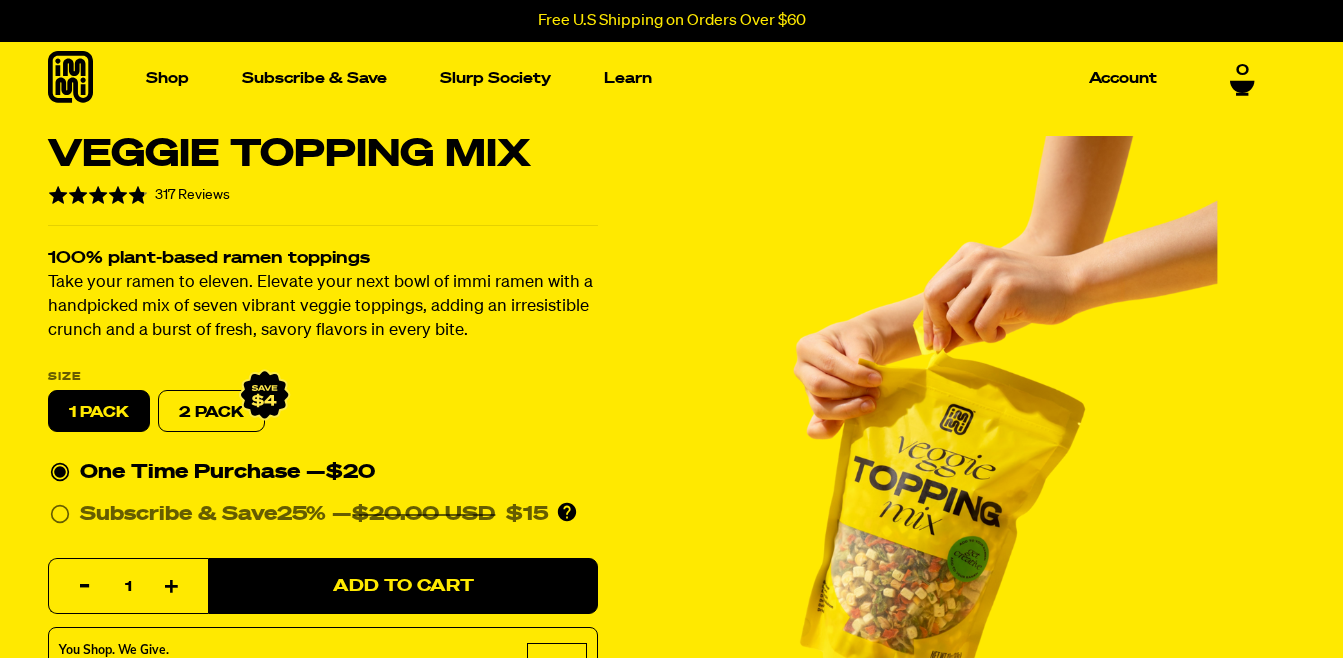 type 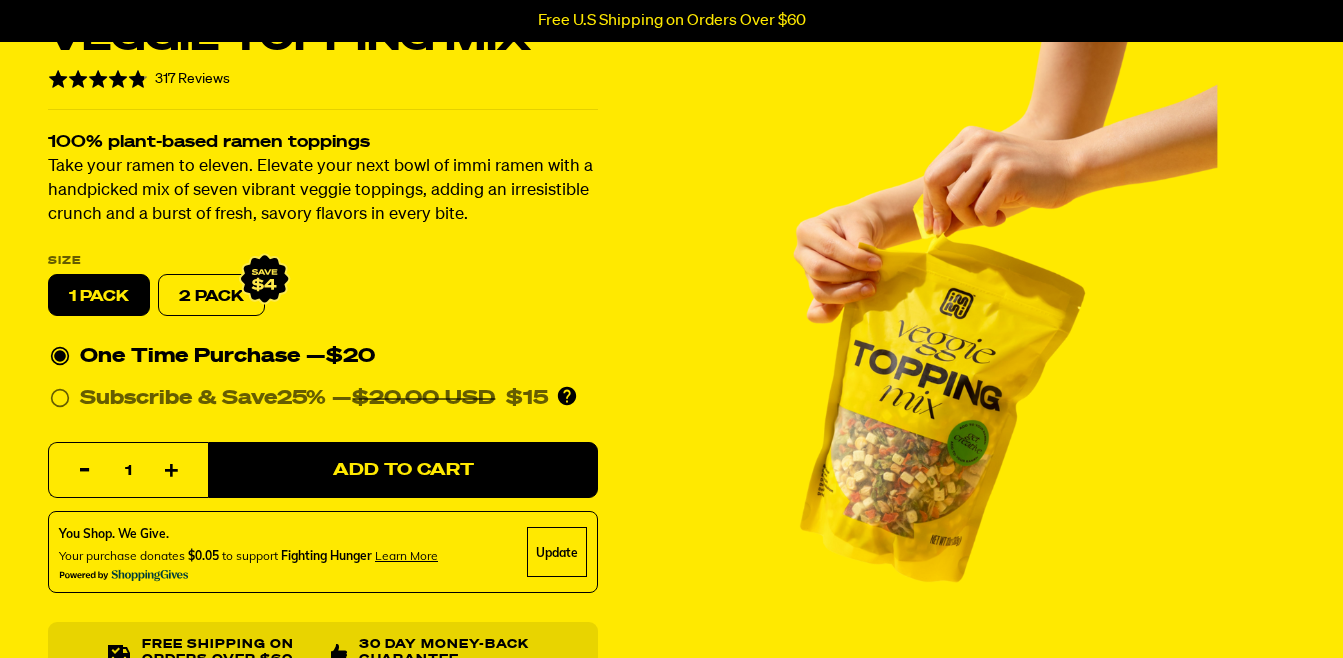 scroll, scrollTop: 120, scrollLeft: 0, axis: vertical 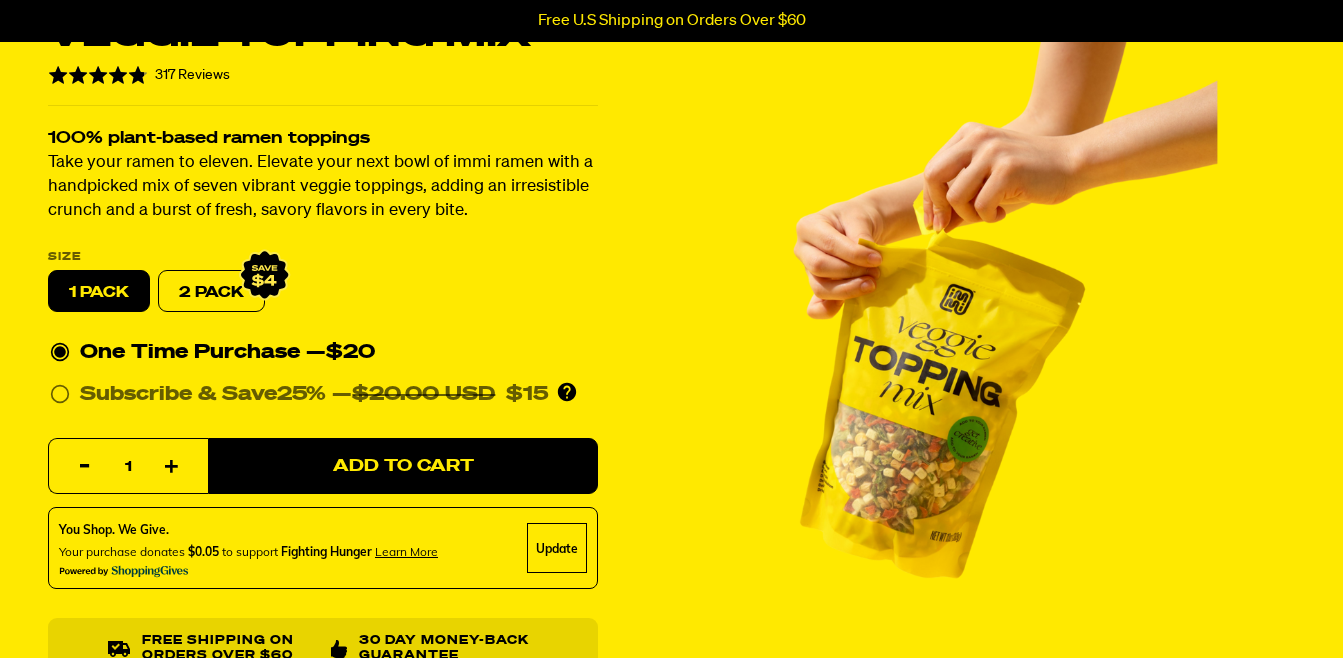 click at bounding box center (967, 328) 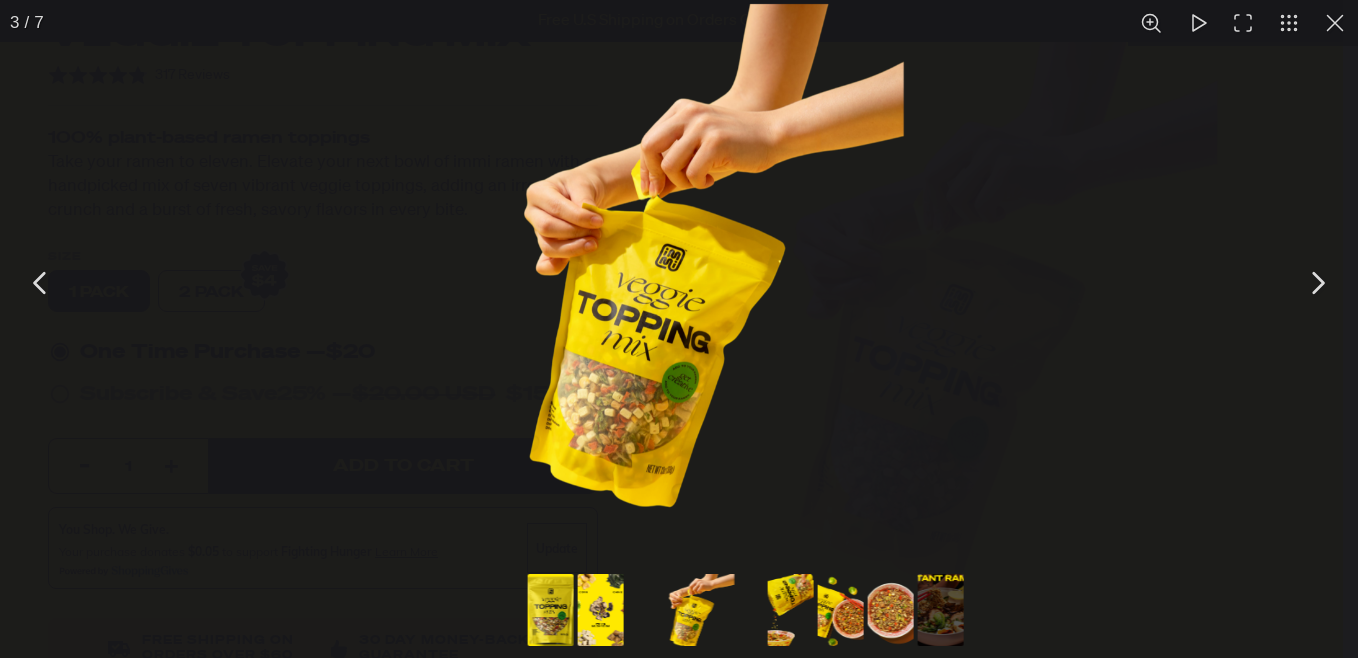 drag, startPoint x: 837, startPoint y: 637, endPoint x: 850, endPoint y: 505, distance: 132.63861 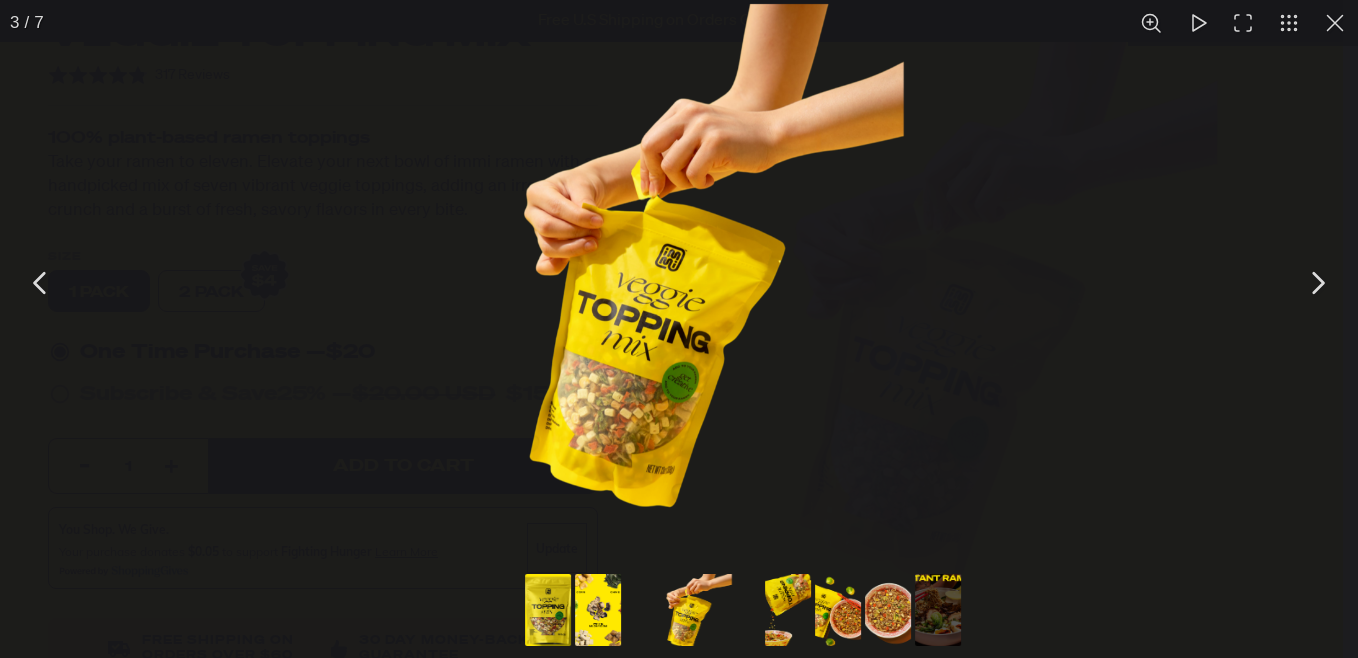 click at bounding box center (679, 283) 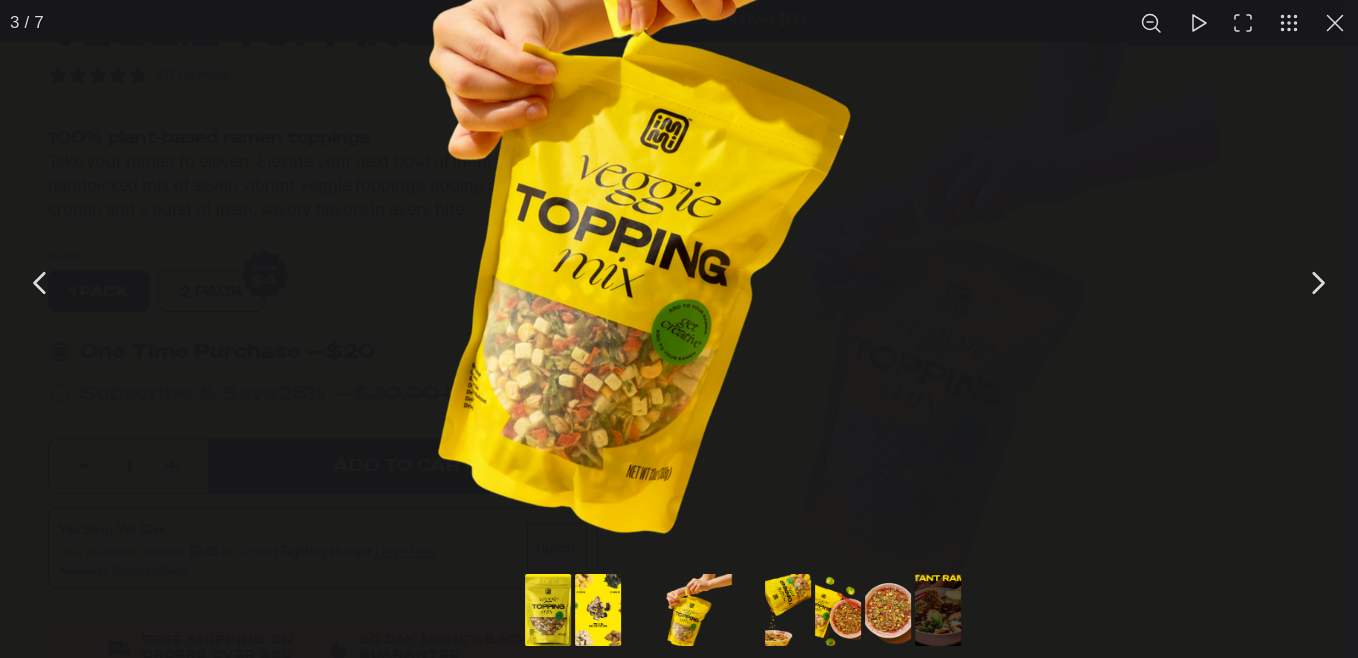 click at bounding box center (679, 172) 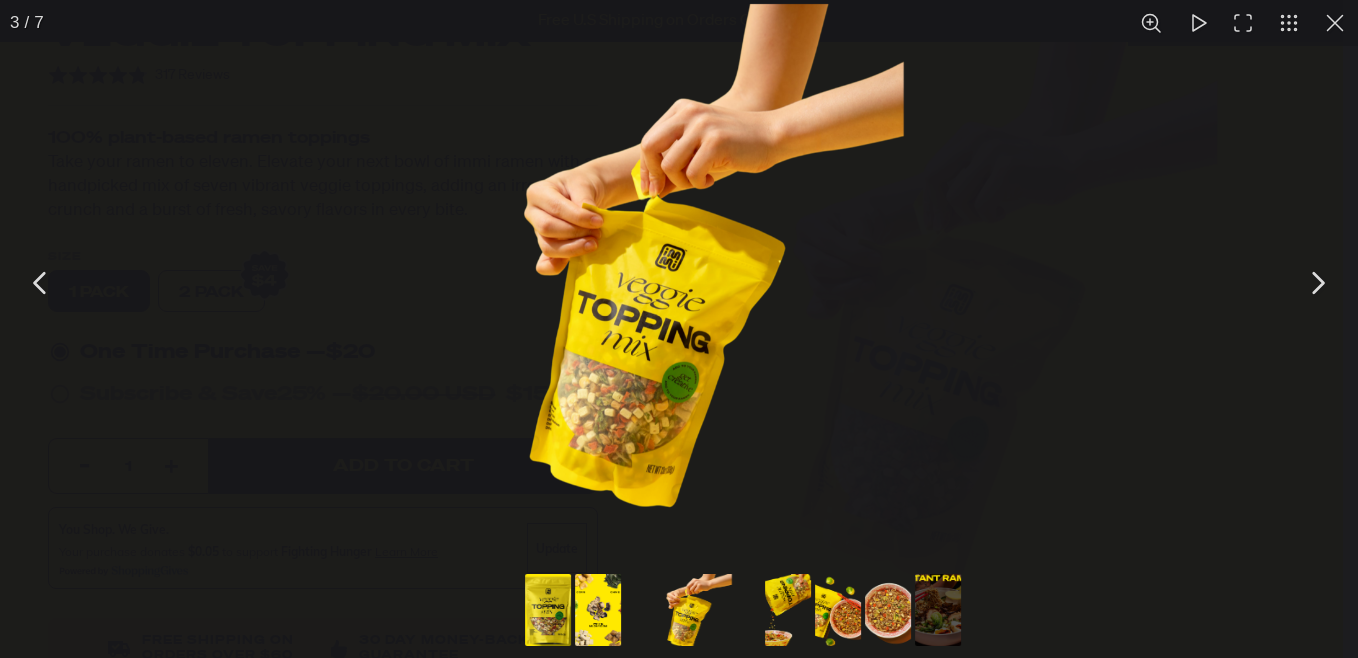 click at bounding box center (679, 283) 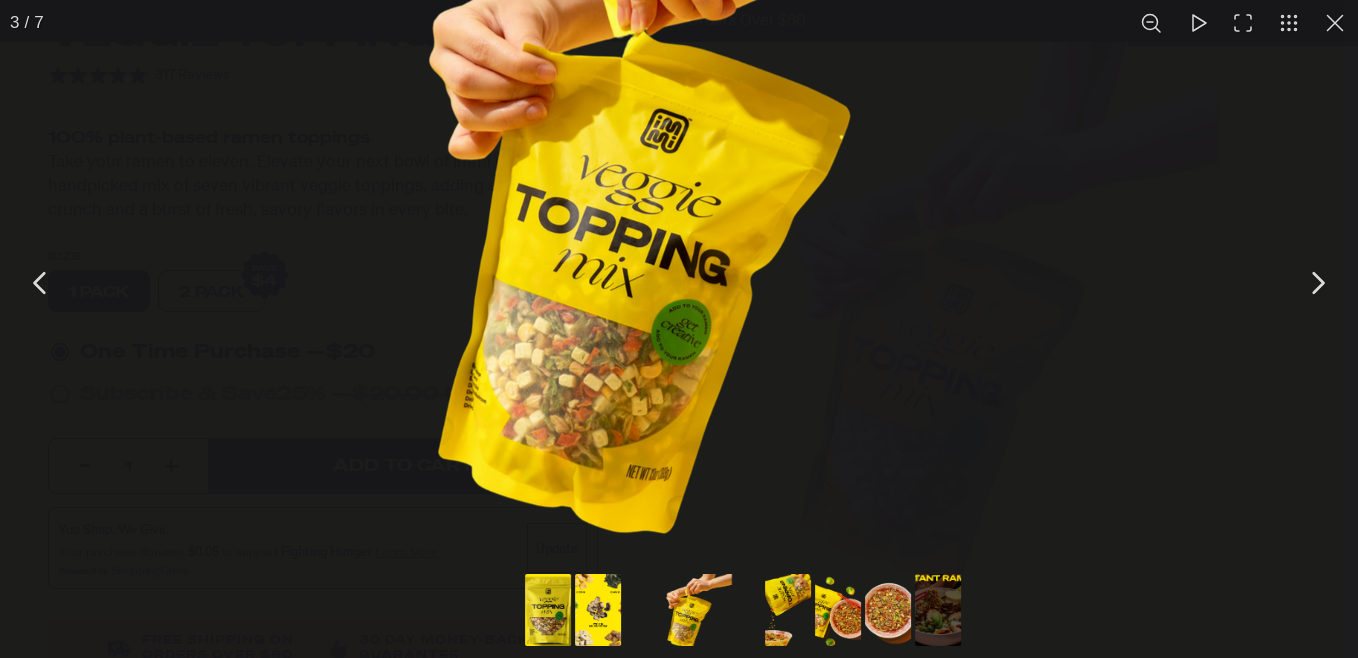 click at bounding box center (679, 172) 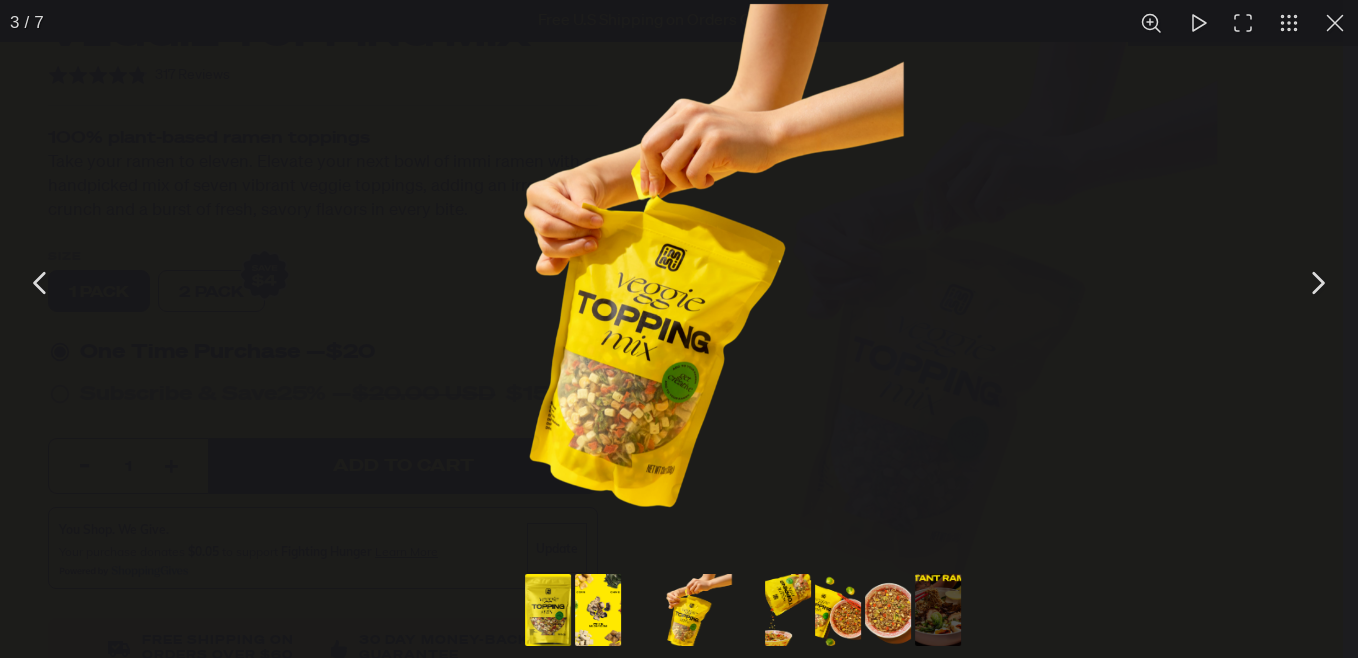 click at bounding box center [548, 610] 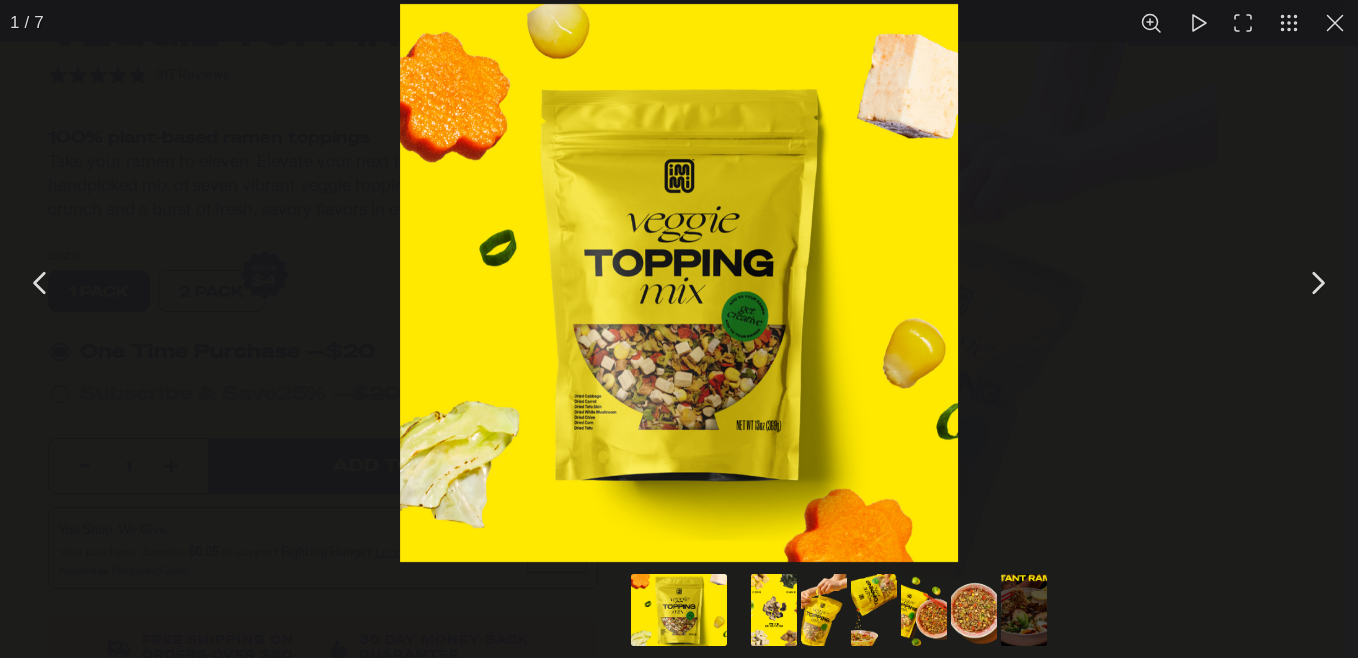 click at bounding box center (679, 283) 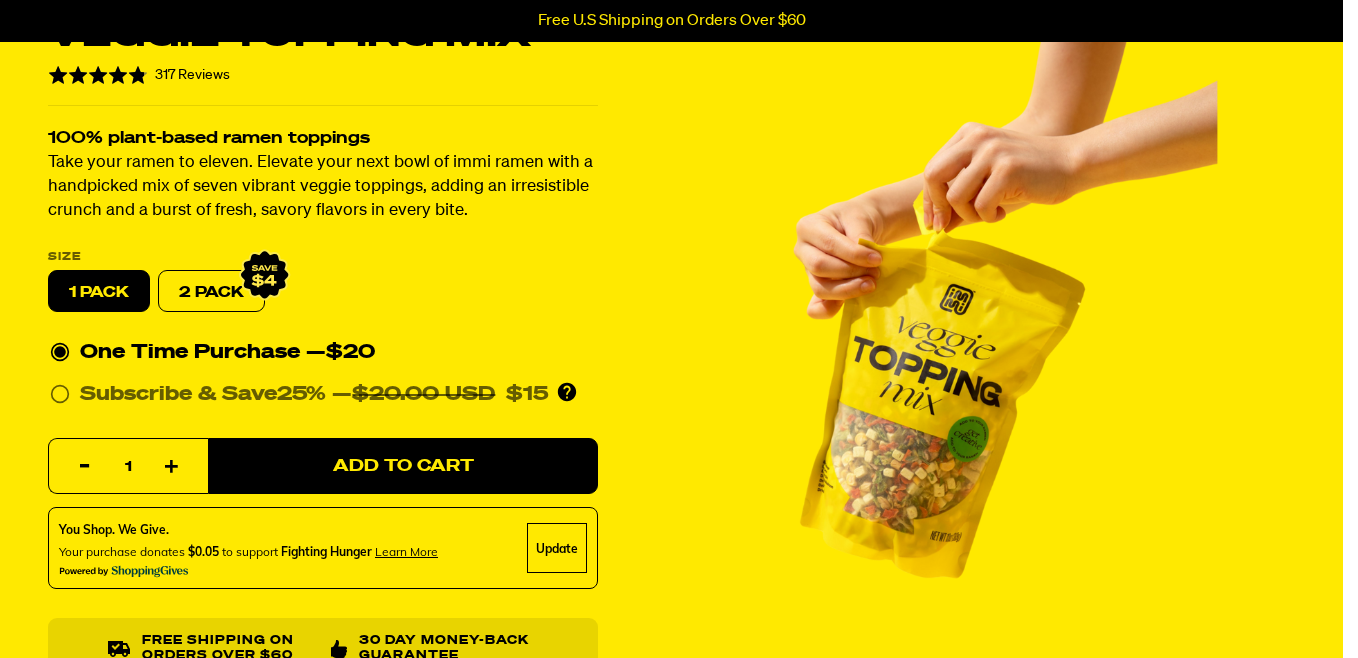 click at bounding box center [679, 283] 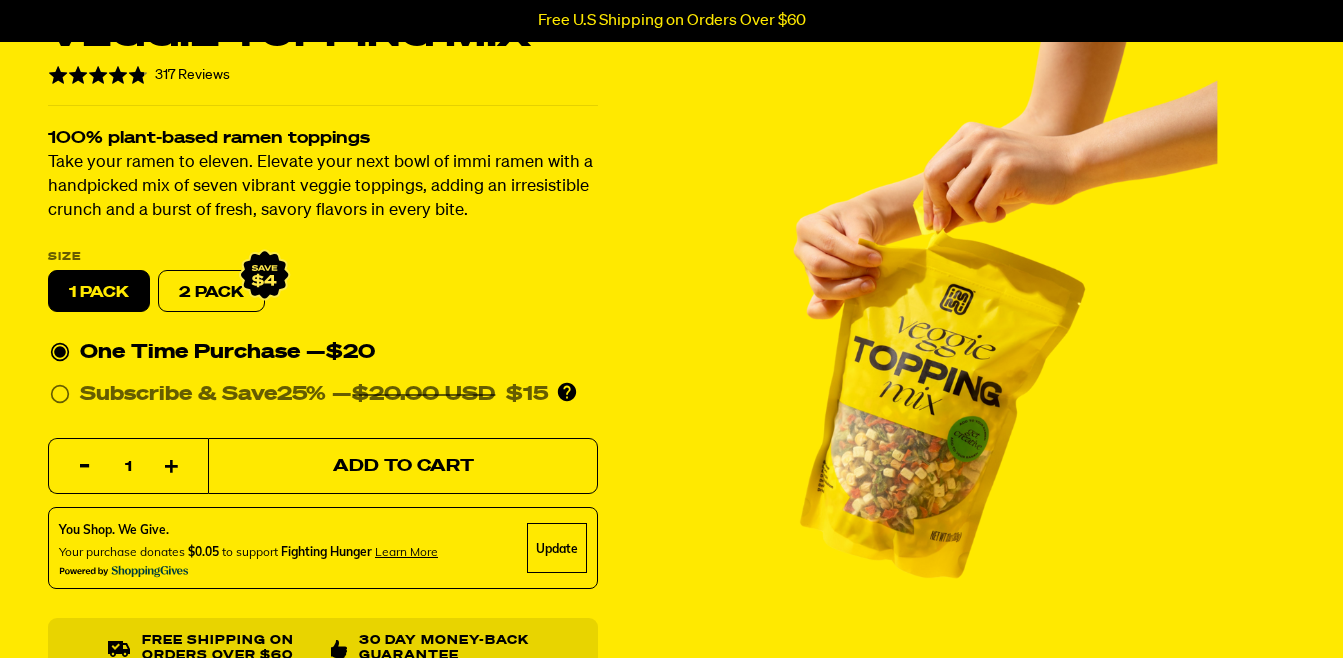 click on "Add to Cart" at bounding box center [403, 467] 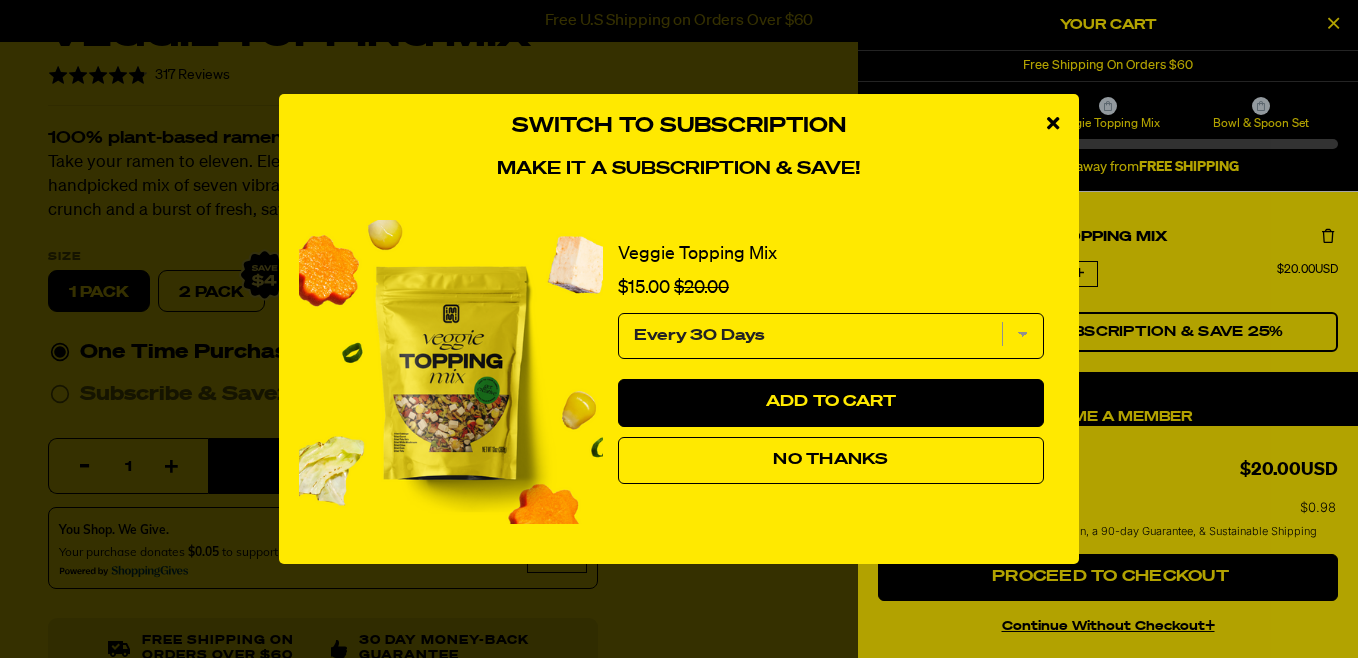click on "Every 30 Days" at bounding box center [831, 336] 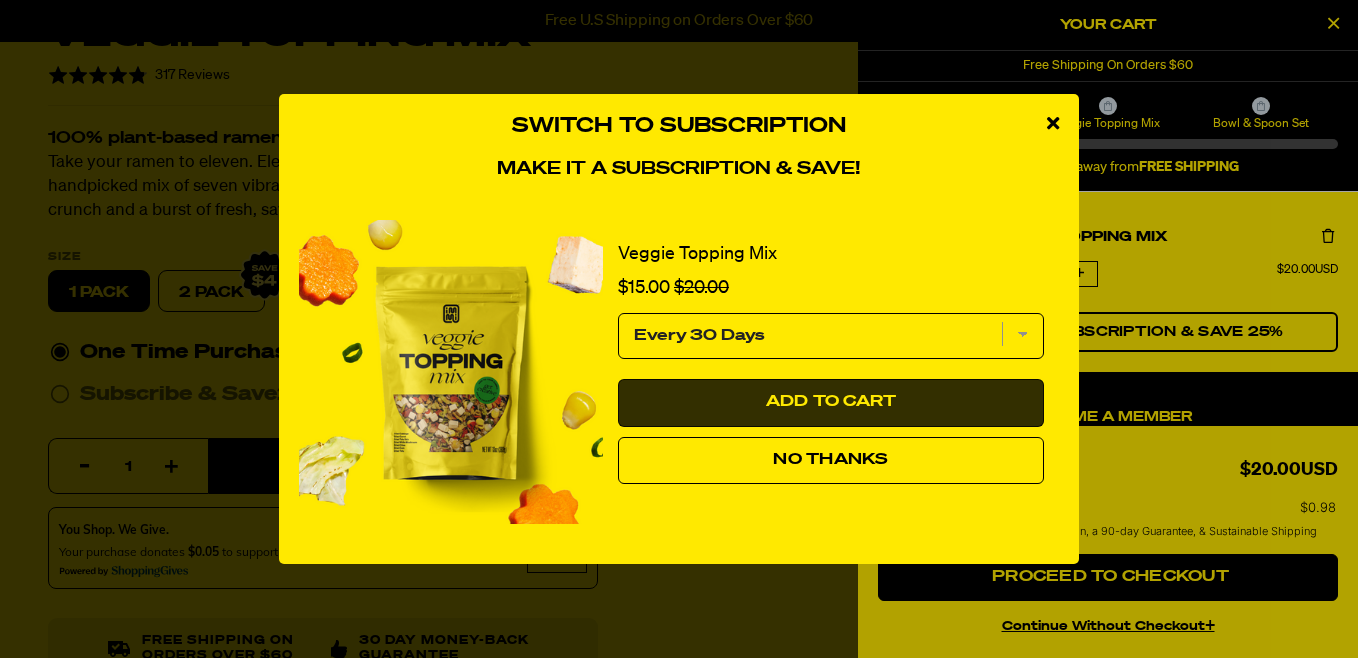 click on "Add to Cart" at bounding box center (831, 402) 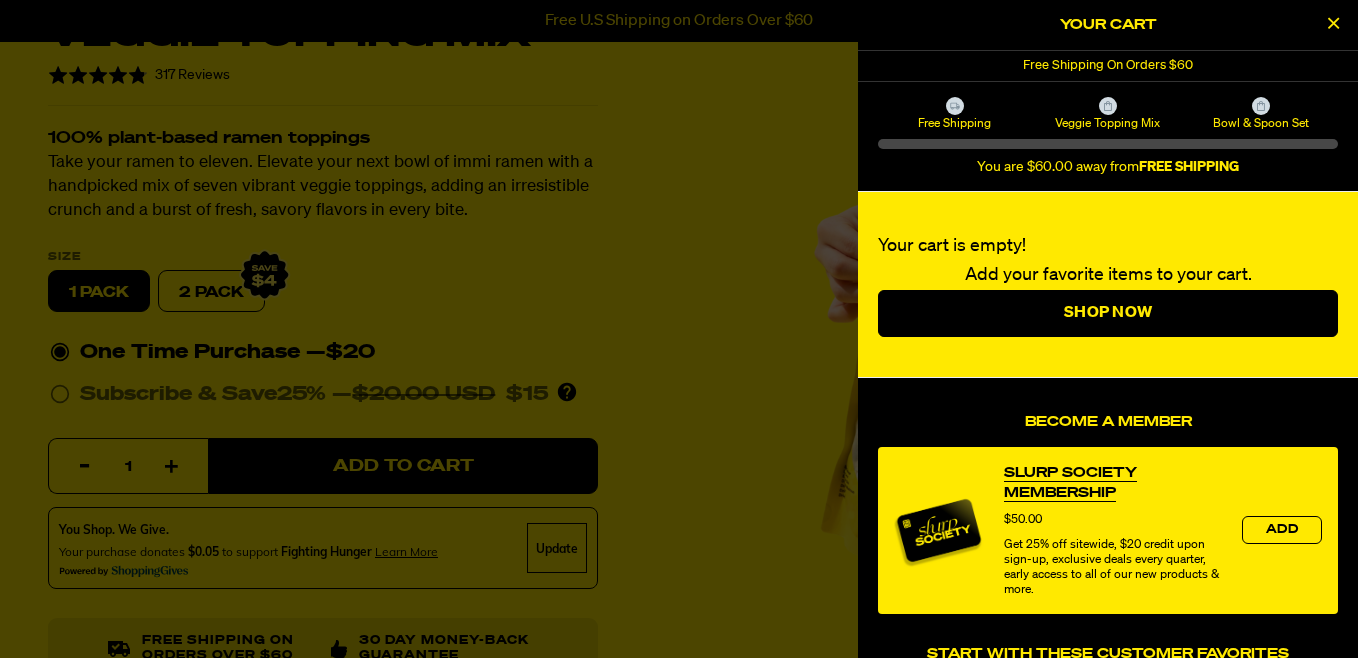 select on "Every 30 Days" 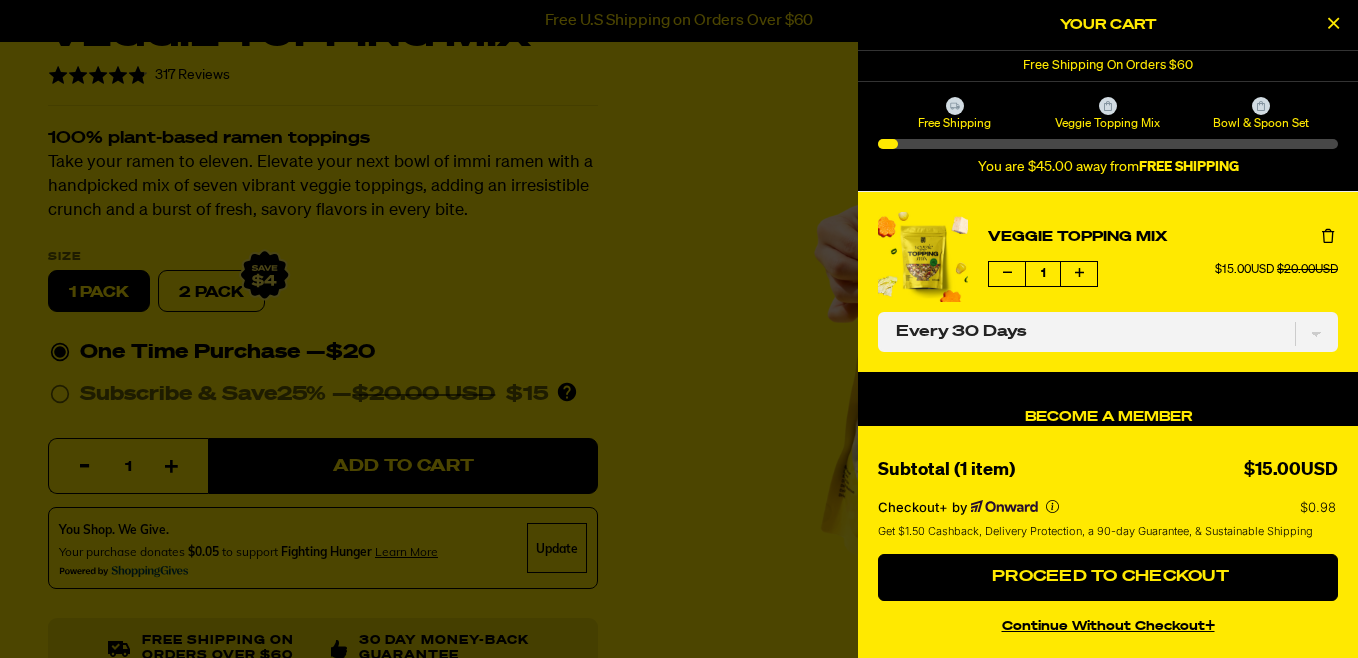 click at bounding box center [1333, 23] 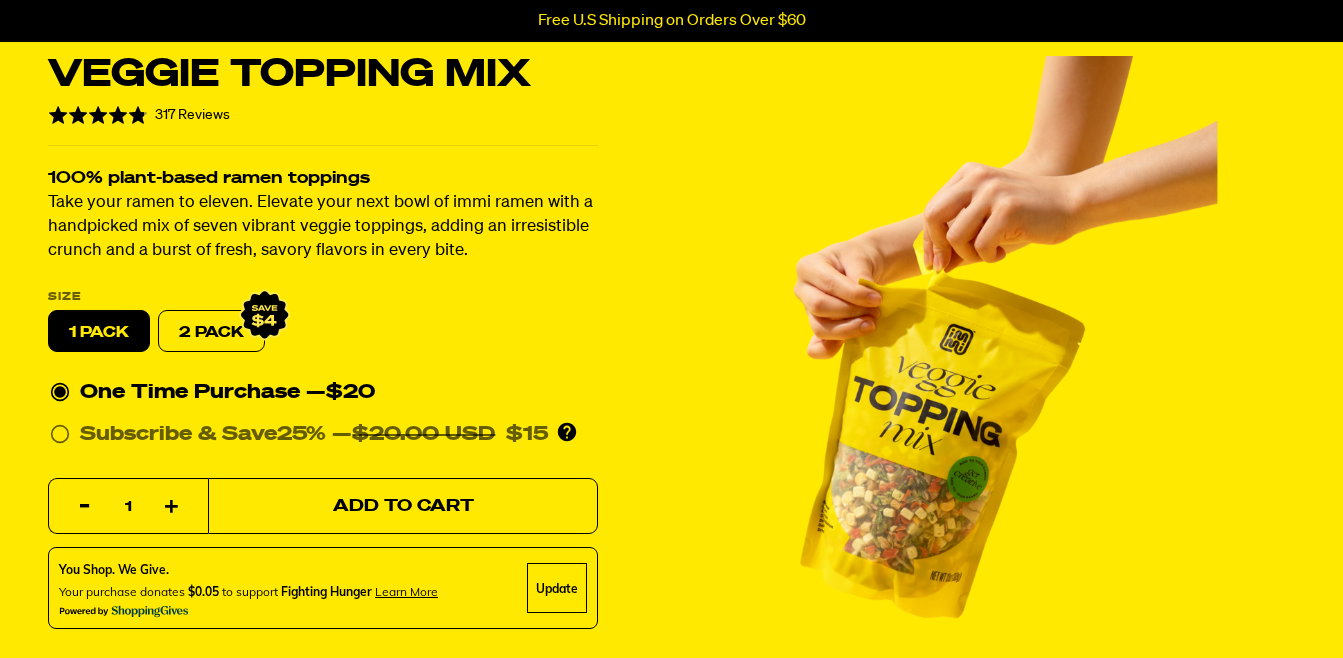 scroll, scrollTop: 39, scrollLeft: 0, axis: vertical 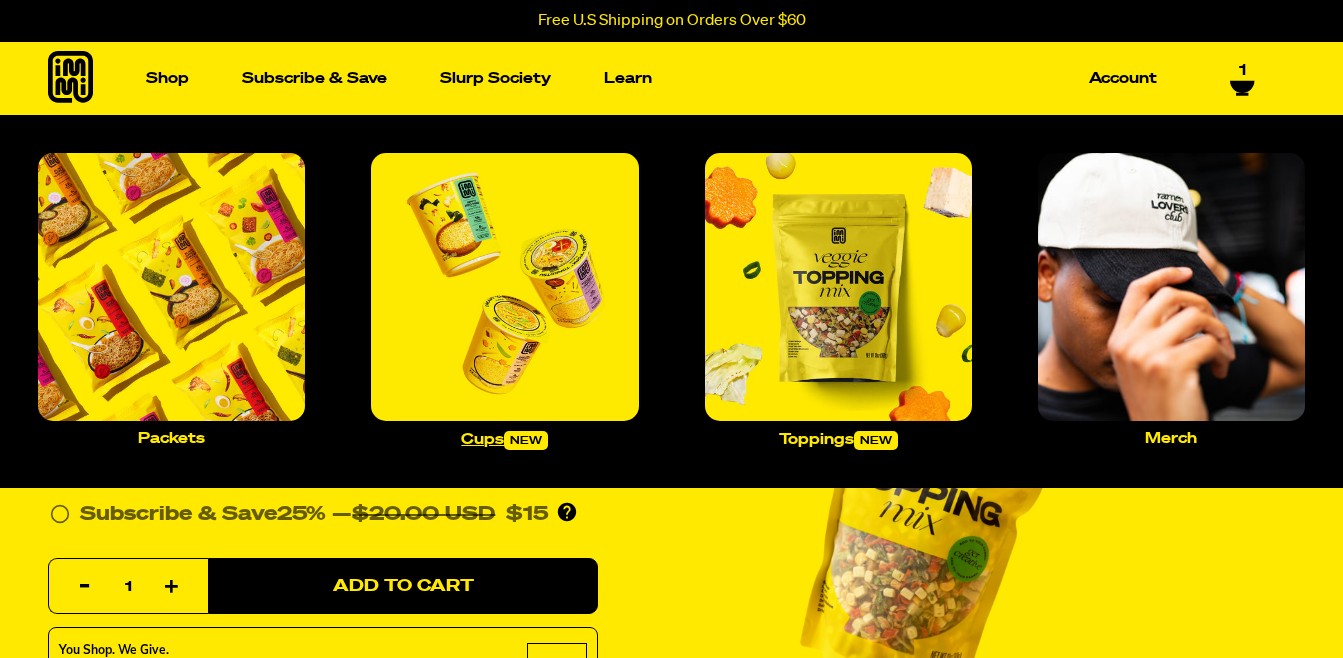 click at bounding box center [504, 286] 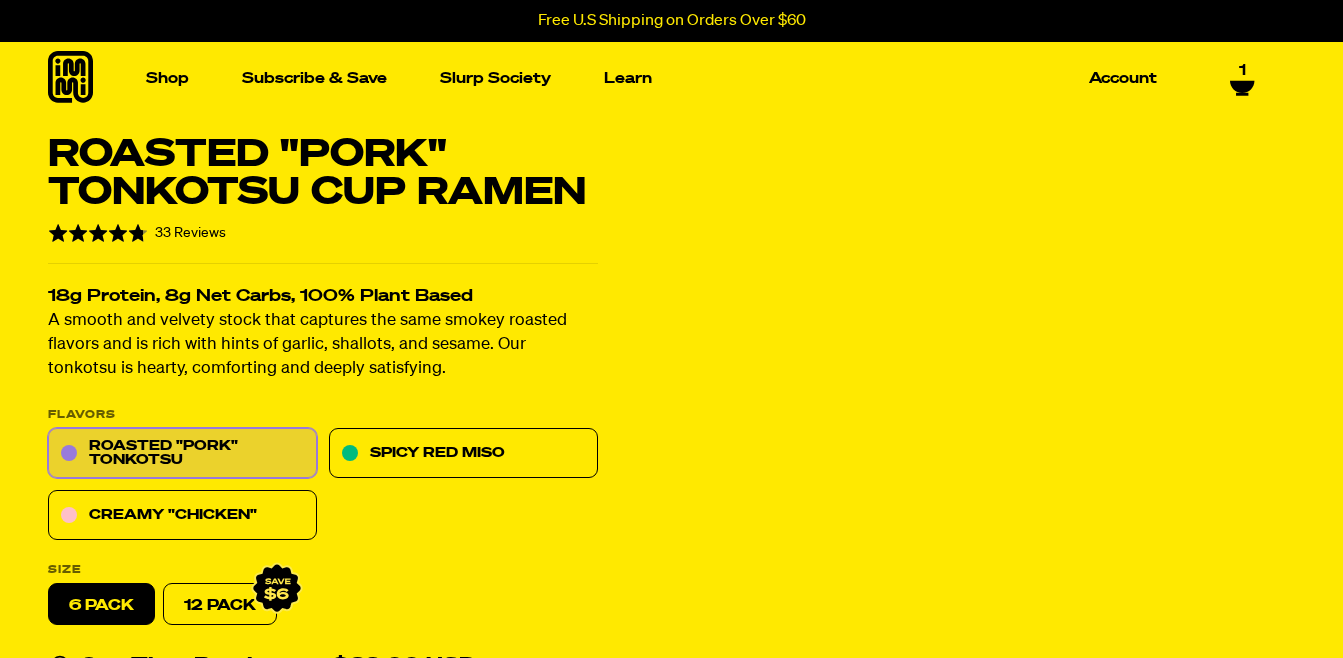 select on "Every 30 Days" 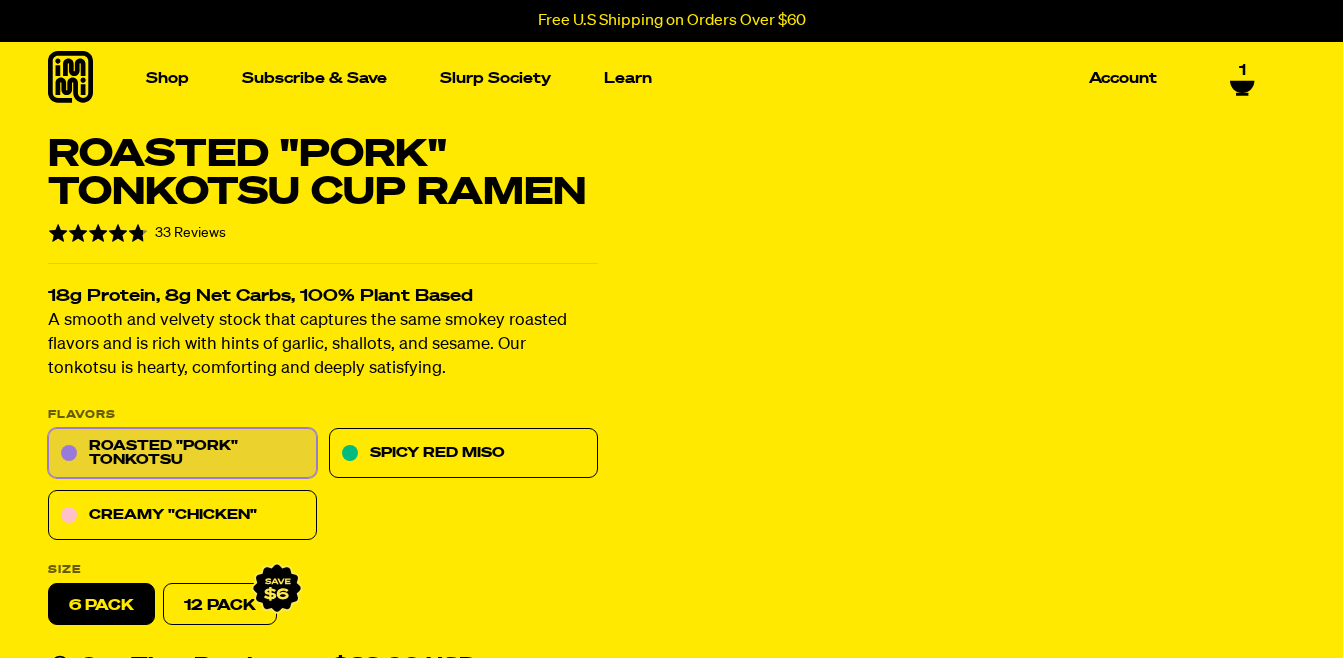 scroll, scrollTop: 0, scrollLeft: 0, axis: both 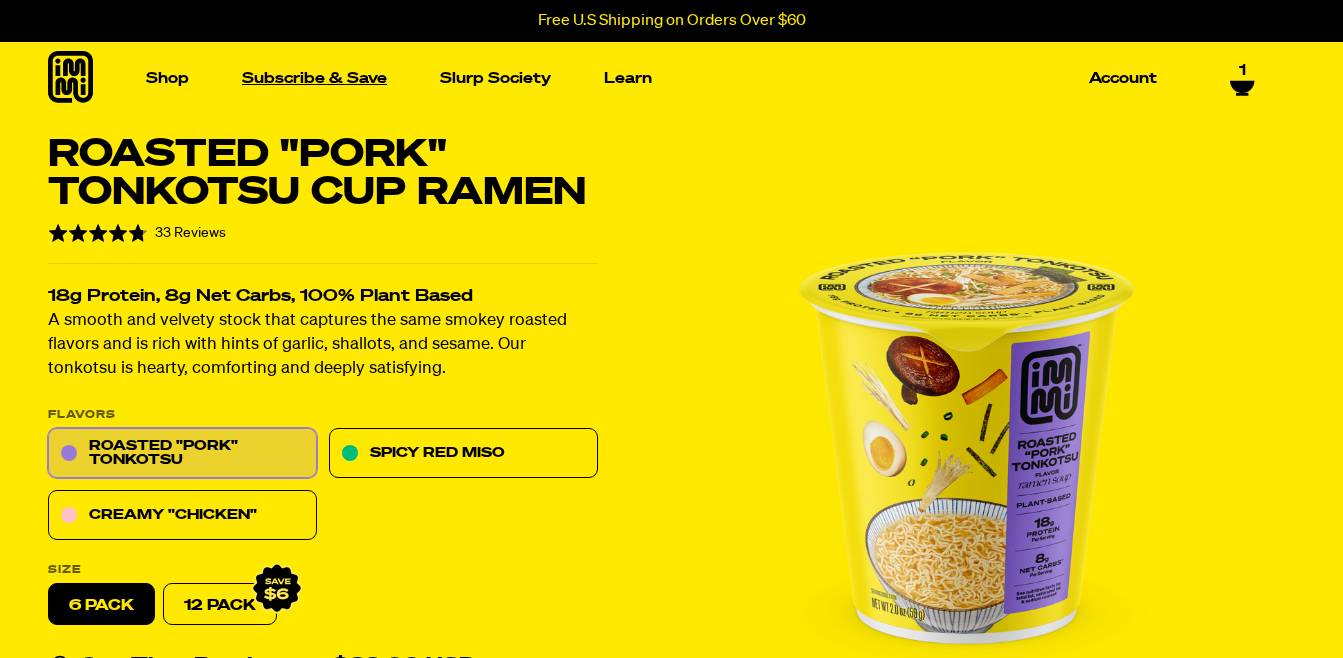 click on "Subscribe & Save" at bounding box center (314, 78) 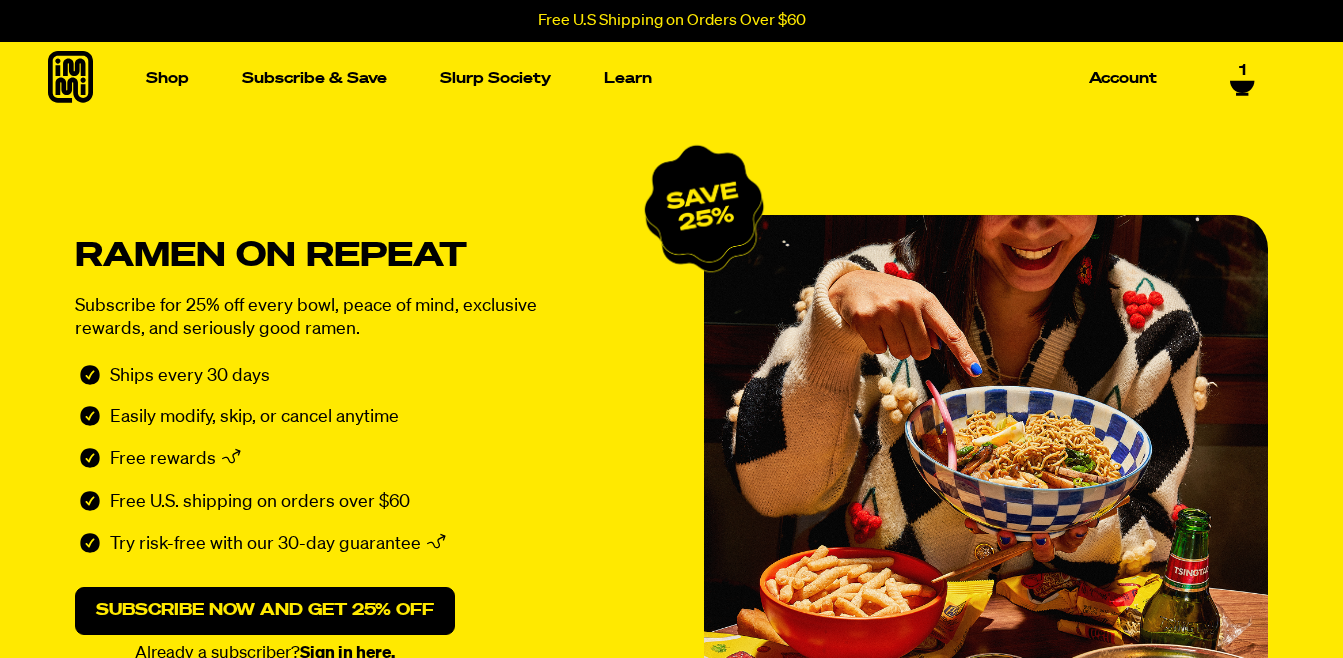 scroll, scrollTop: 0, scrollLeft: 0, axis: both 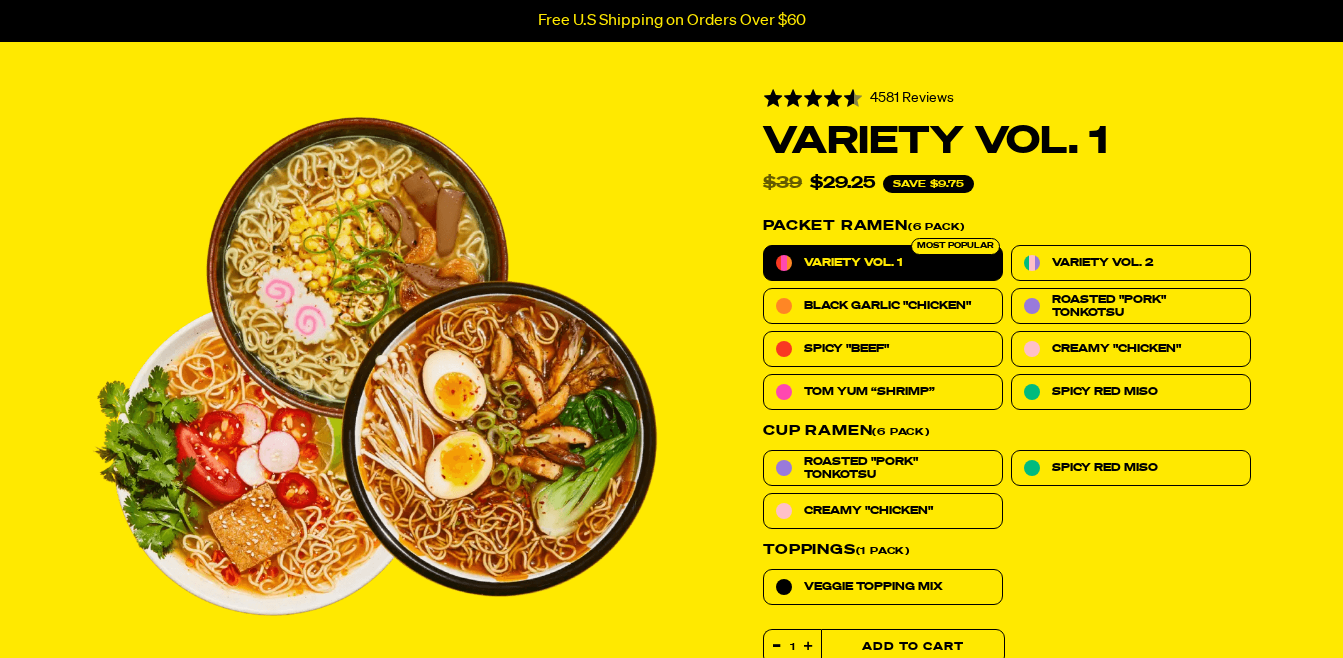 click on "Add to Cart" at bounding box center (913, 647) 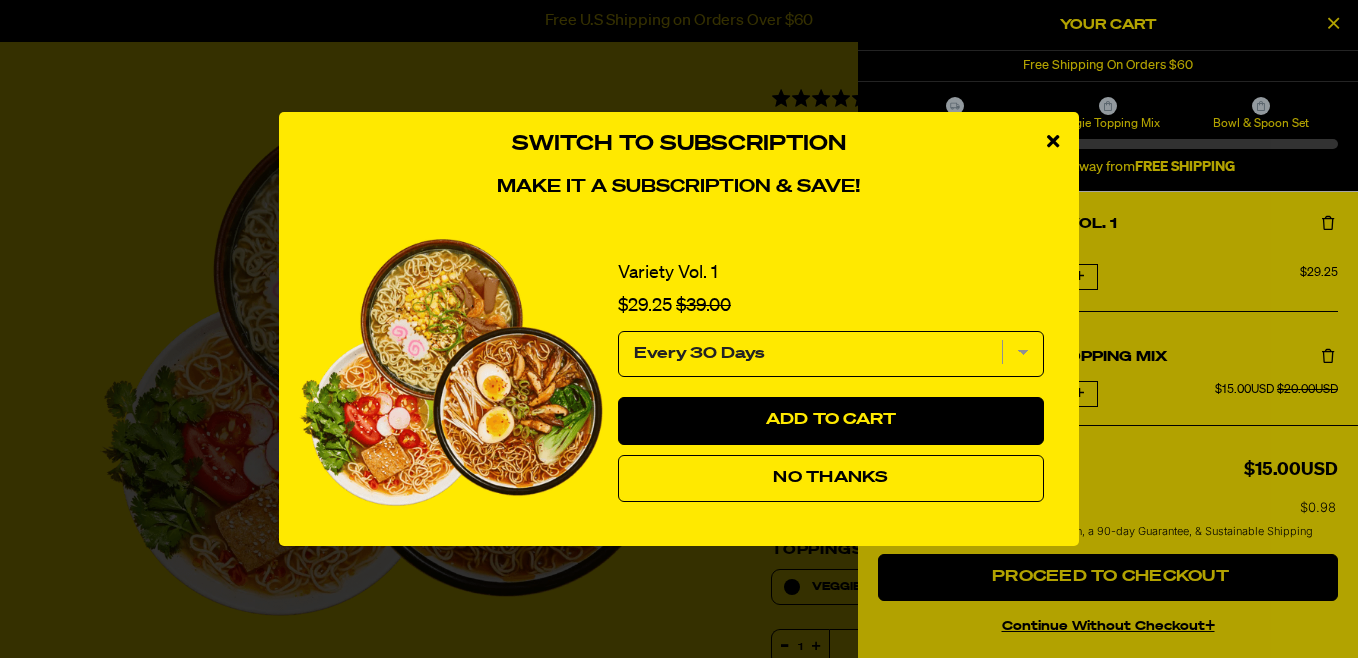 select on "Every 30 Days" 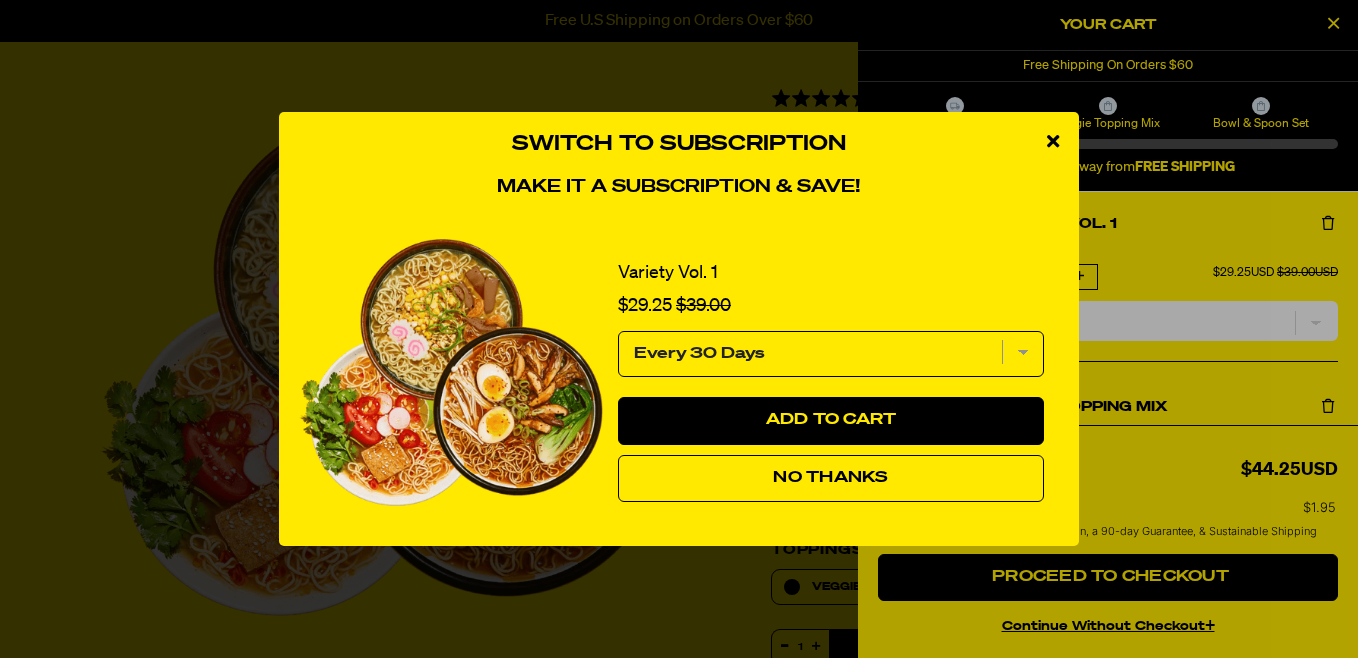 click on "Every 30 Days" at bounding box center (831, 354) 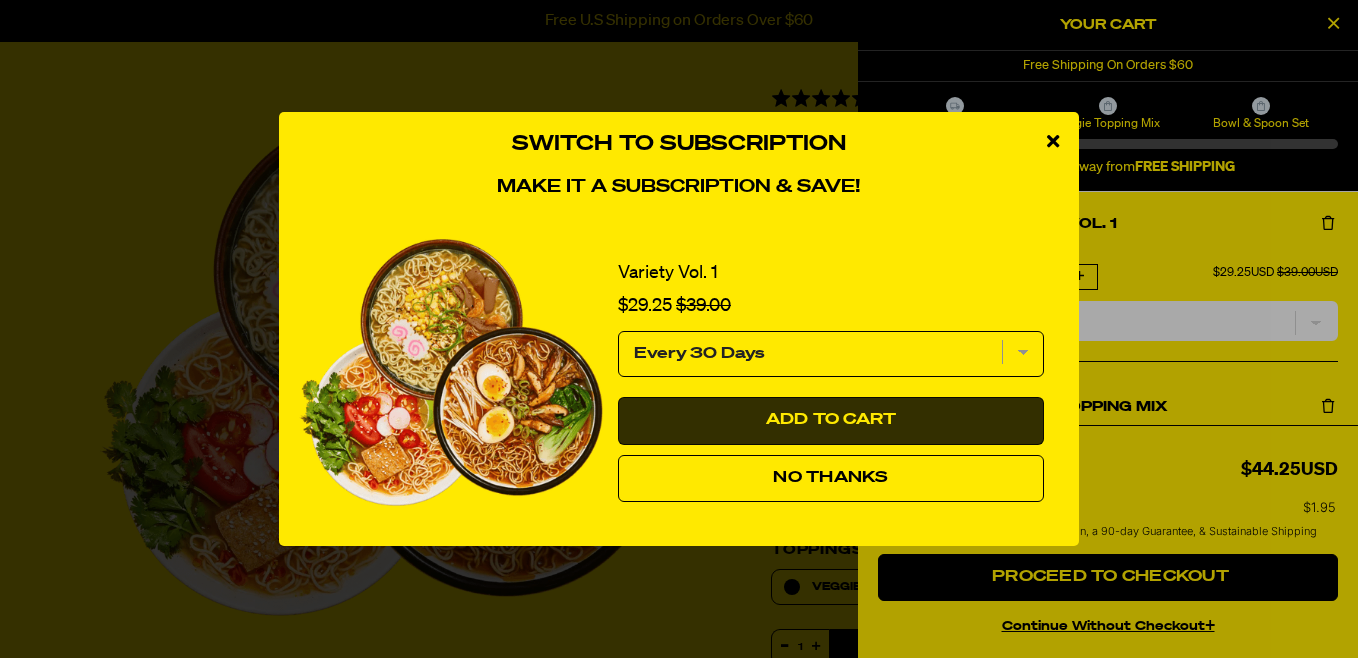 click on "Add to Cart" at bounding box center [831, 421] 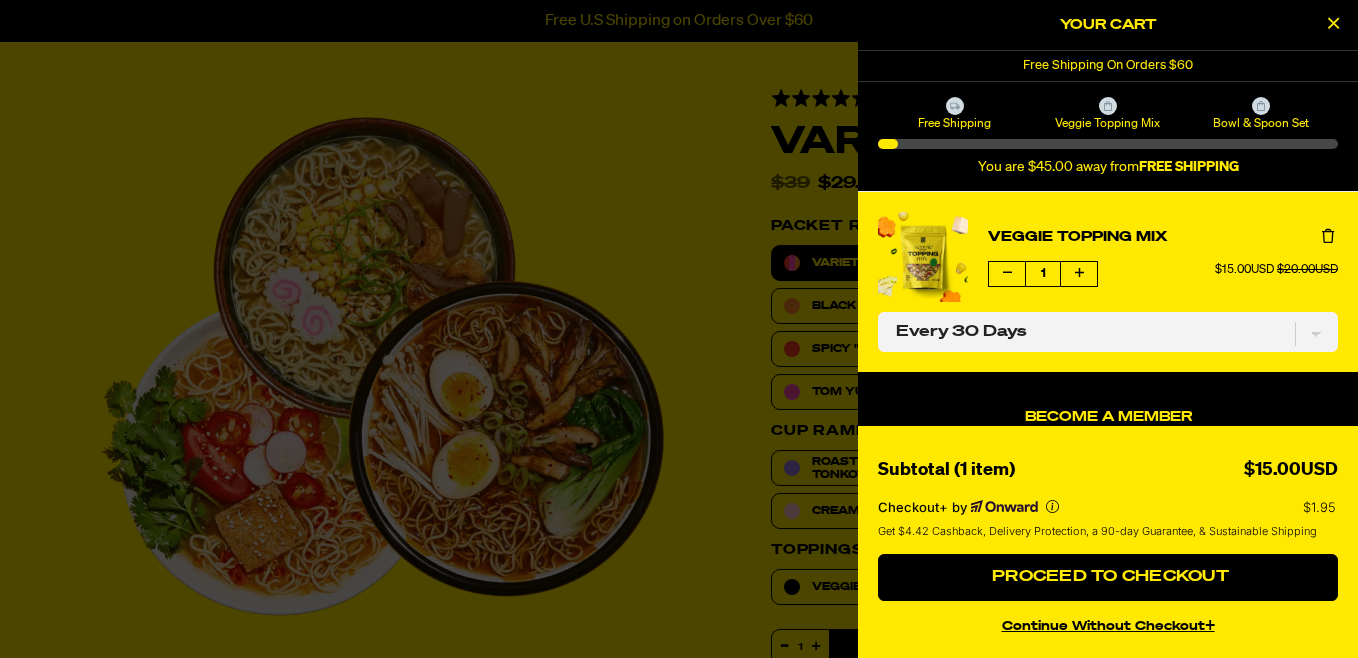 select on "Every 30 Days" 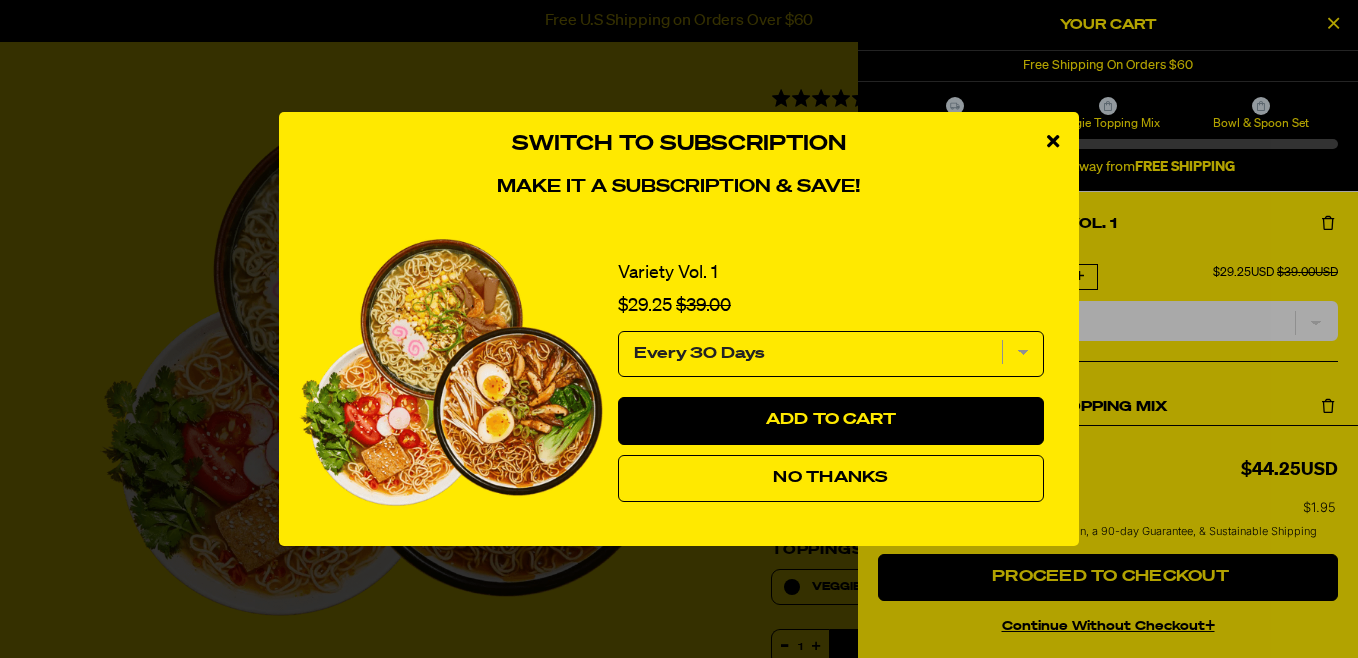 click at bounding box center [1053, 141] 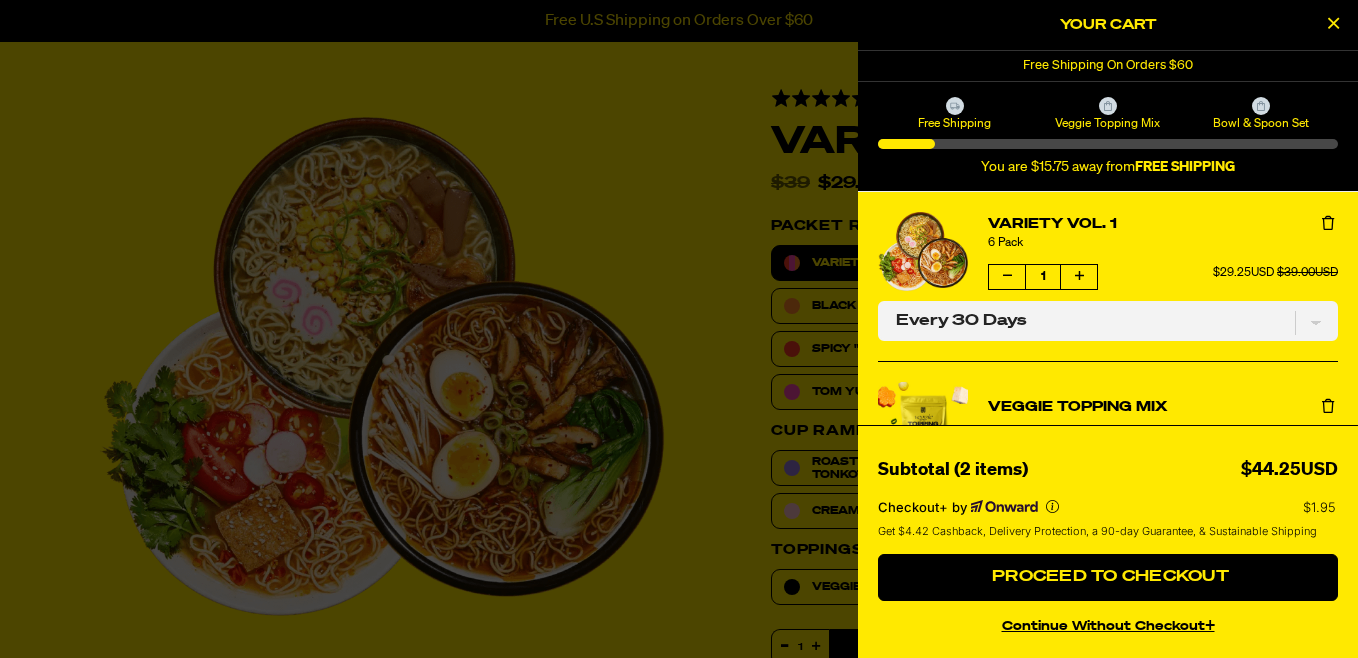 click at bounding box center [1333, 23] 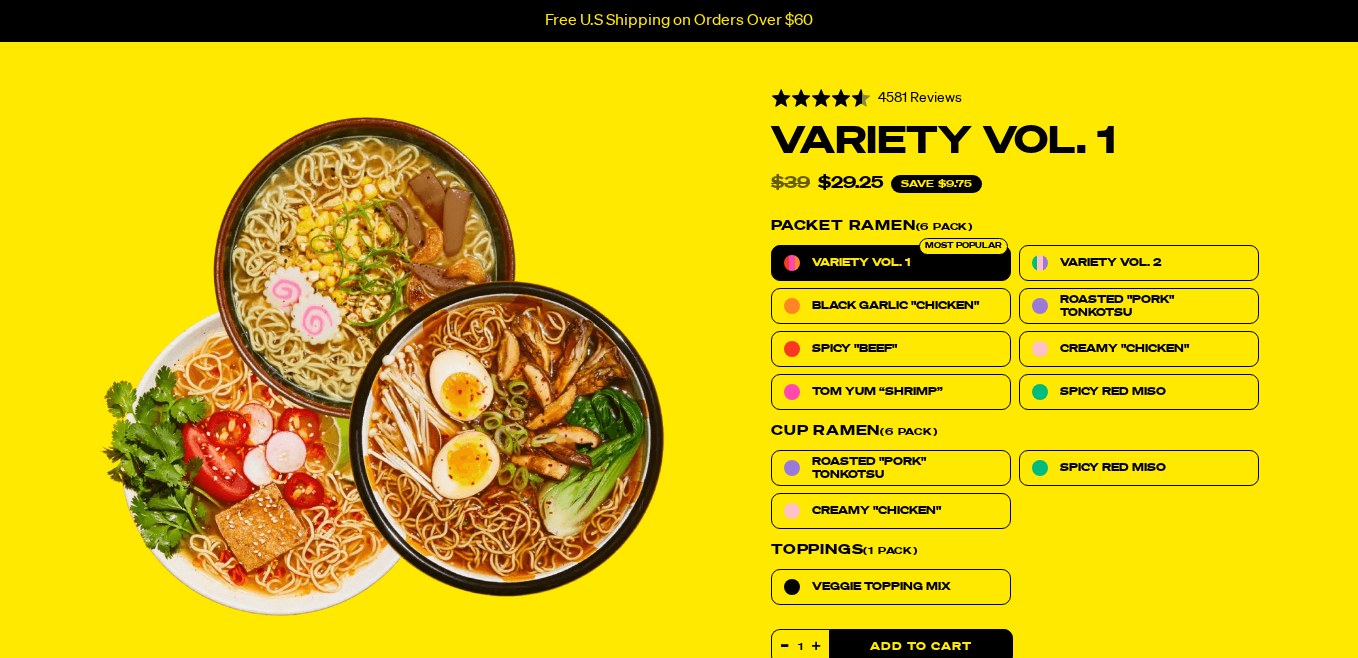 scroll, scrollTop: 702, scrollLeft: 0, axis: vertical 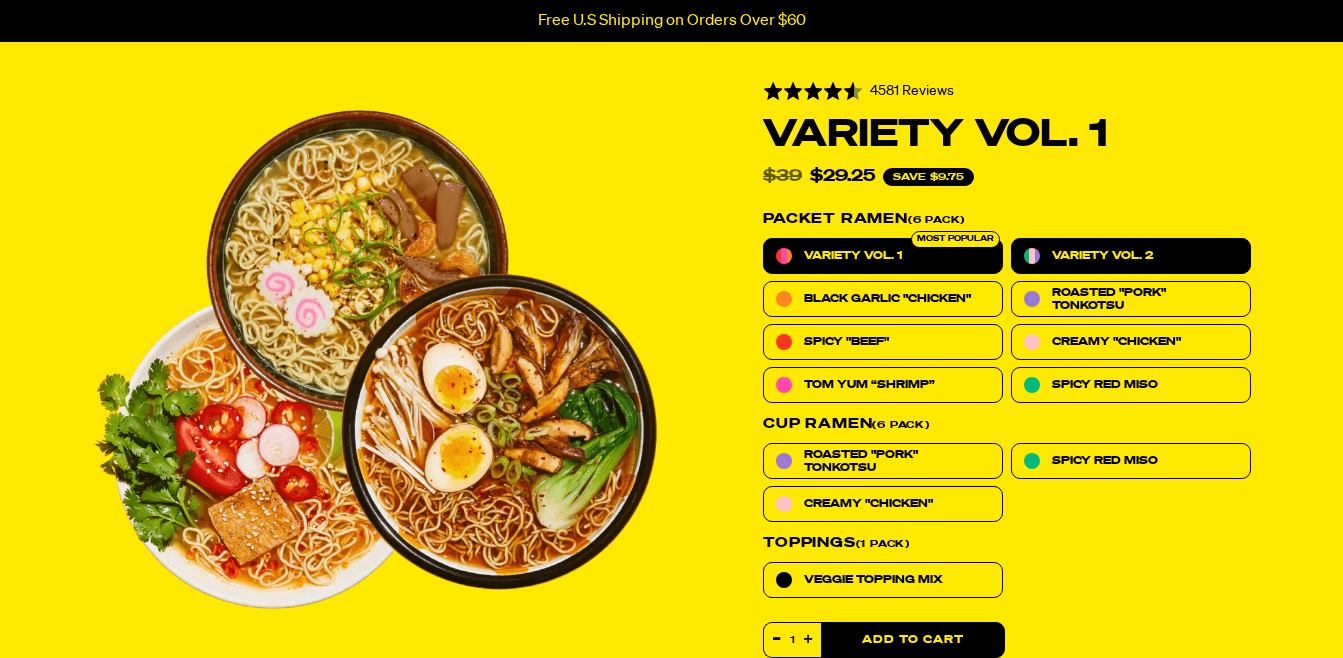 click on "Variety Vol. 2" at bounding box center [1131, 256] 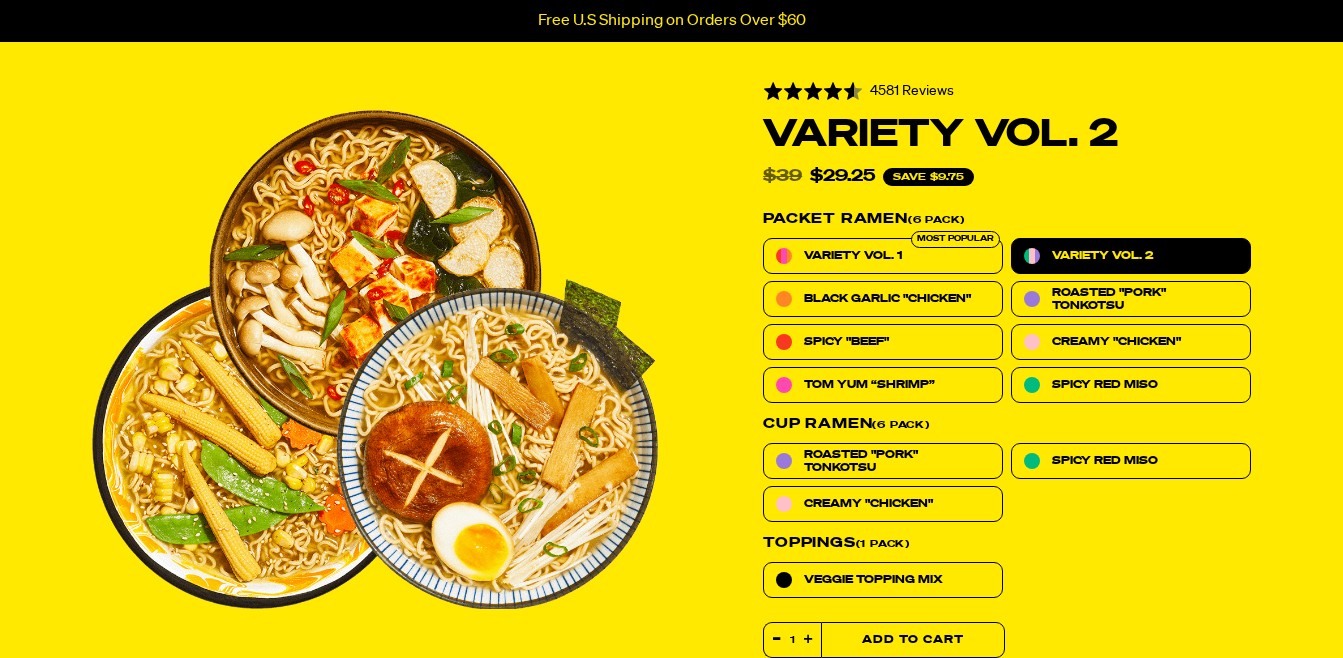 click on "Add to Cart" at bounding box center (913, 640) 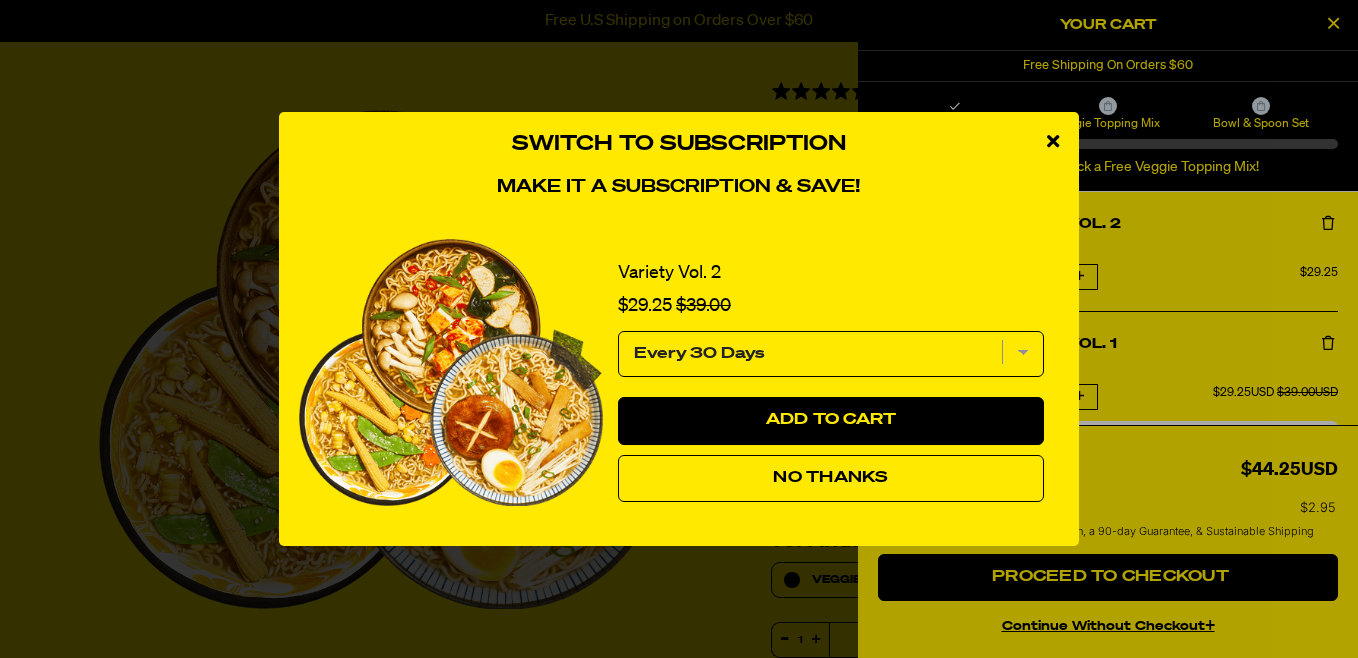 select on "Every 30 Days" 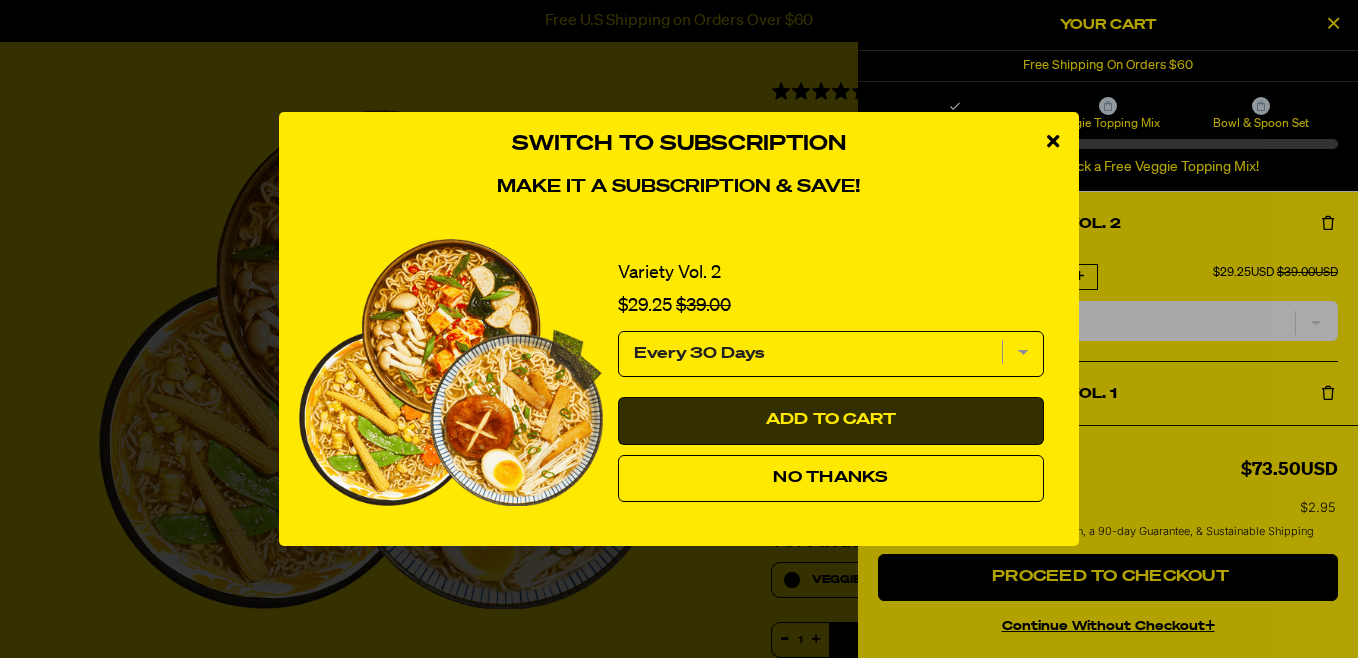 click on "Add to Cart" at bounding box center (831, 420) 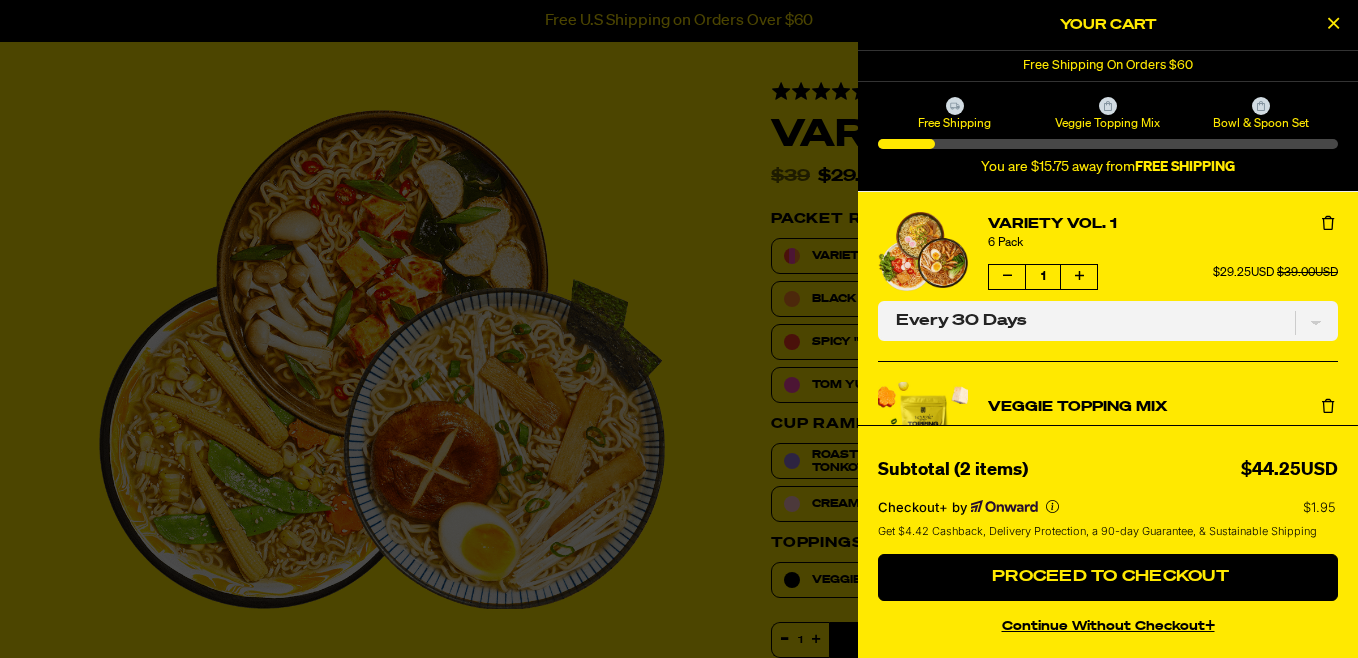 select on "Every 30 Days" 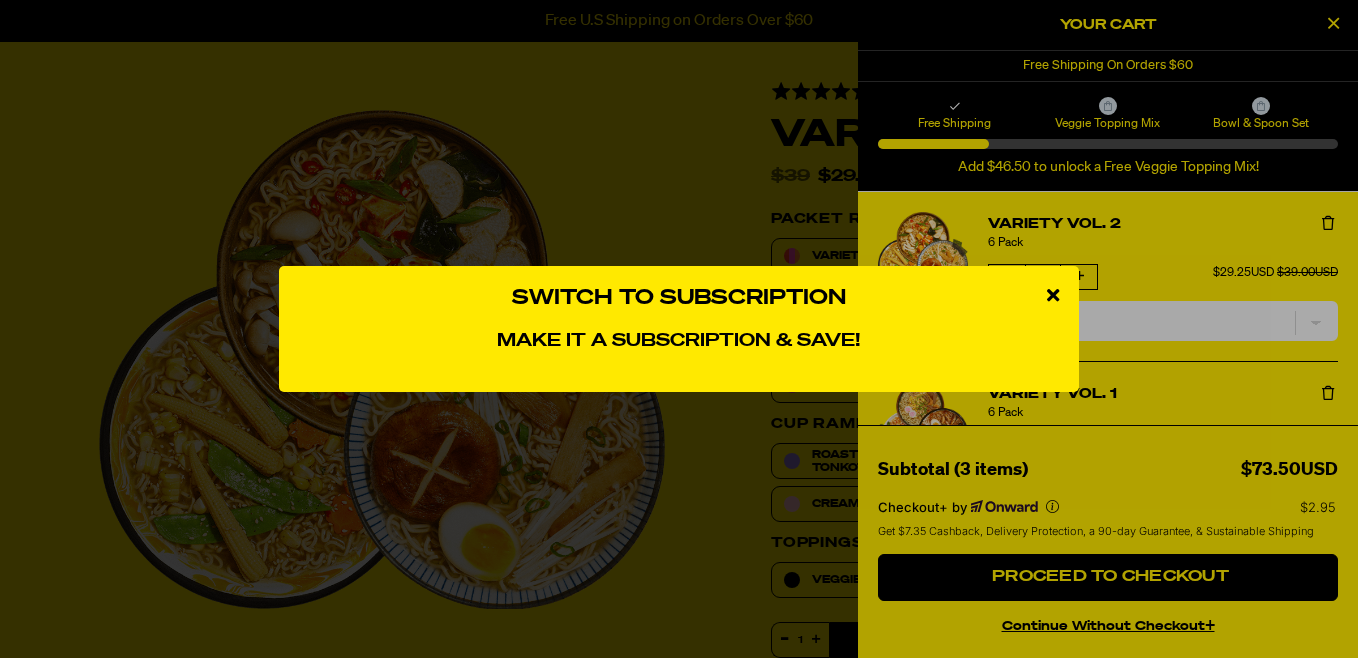 click at bounding box center [1053, 295] 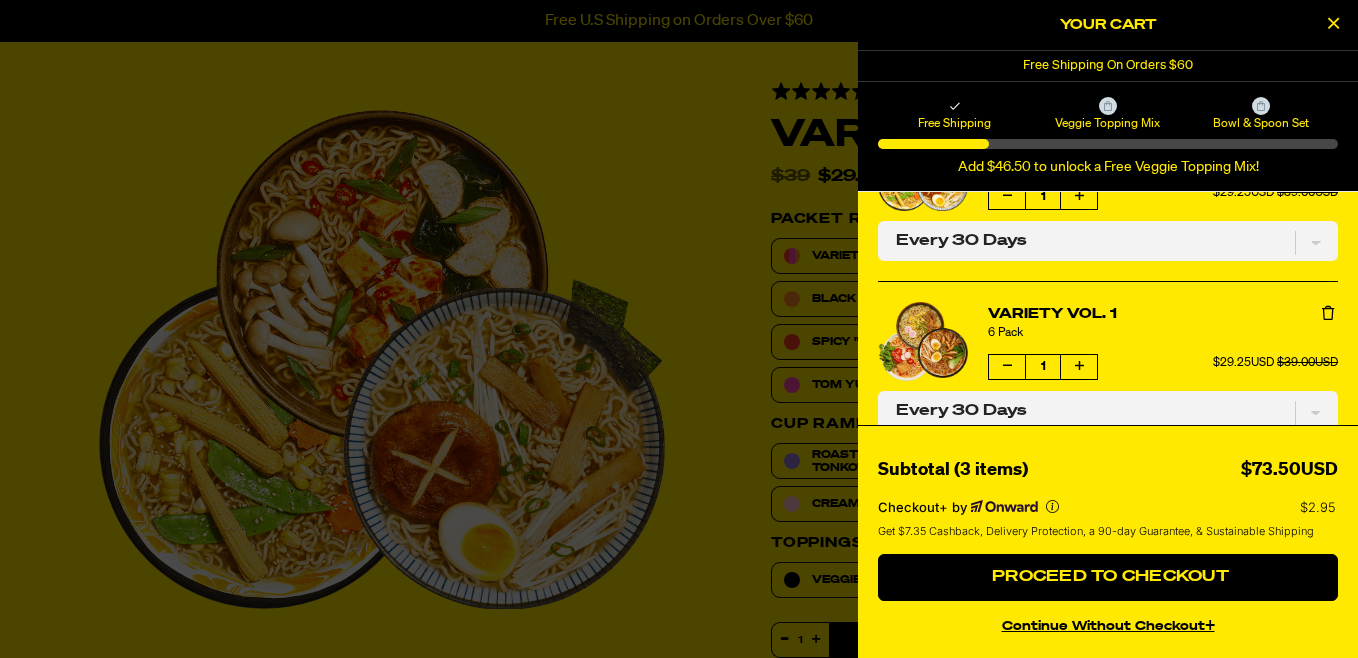 scroll, scrollTop: 120, scrollLeft: 0, axis: vertical 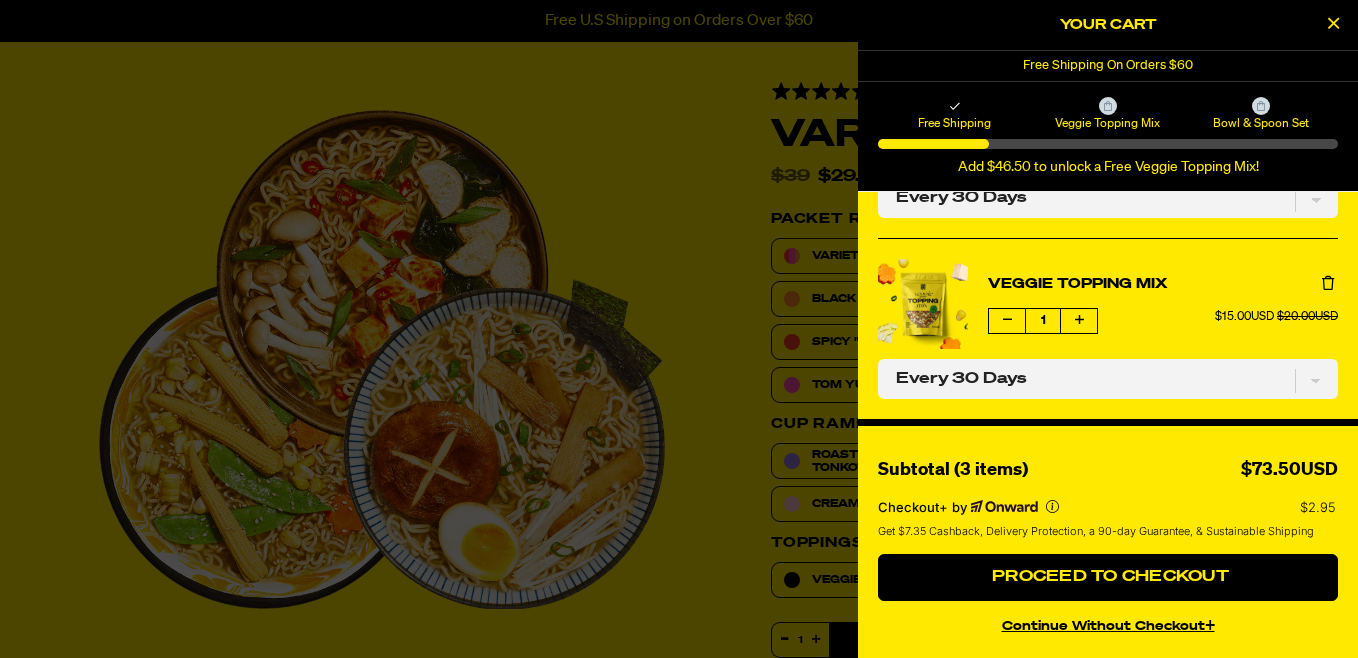 click at bounding box center [1333, 23] 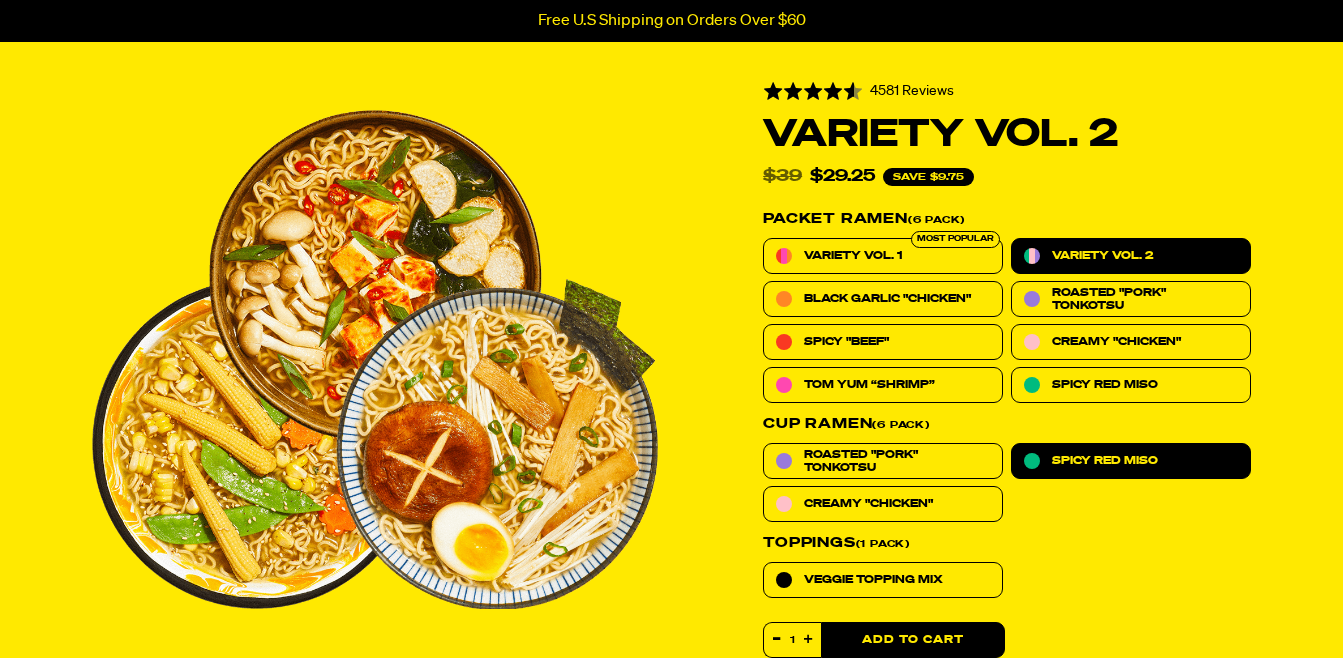 click on "Spicy Red Miso" at bounding box center [1105, 460] 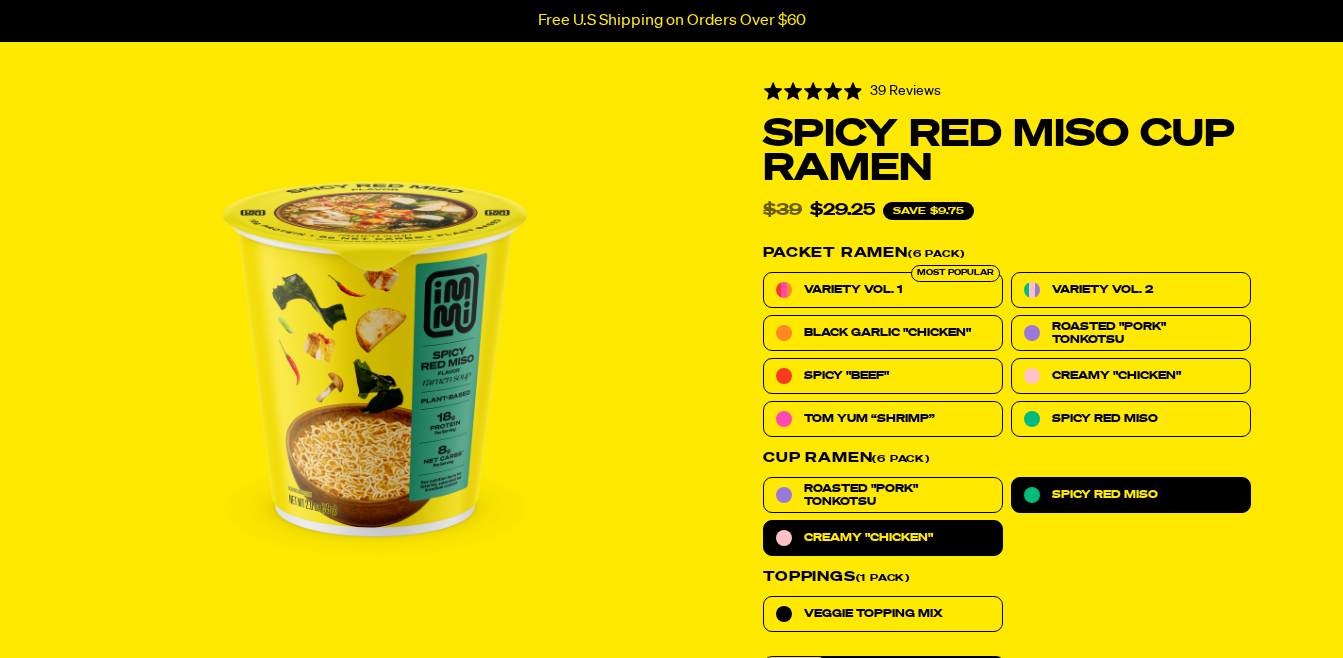 click on "Creamy "Chicken"" at bounding box center [868, 537] 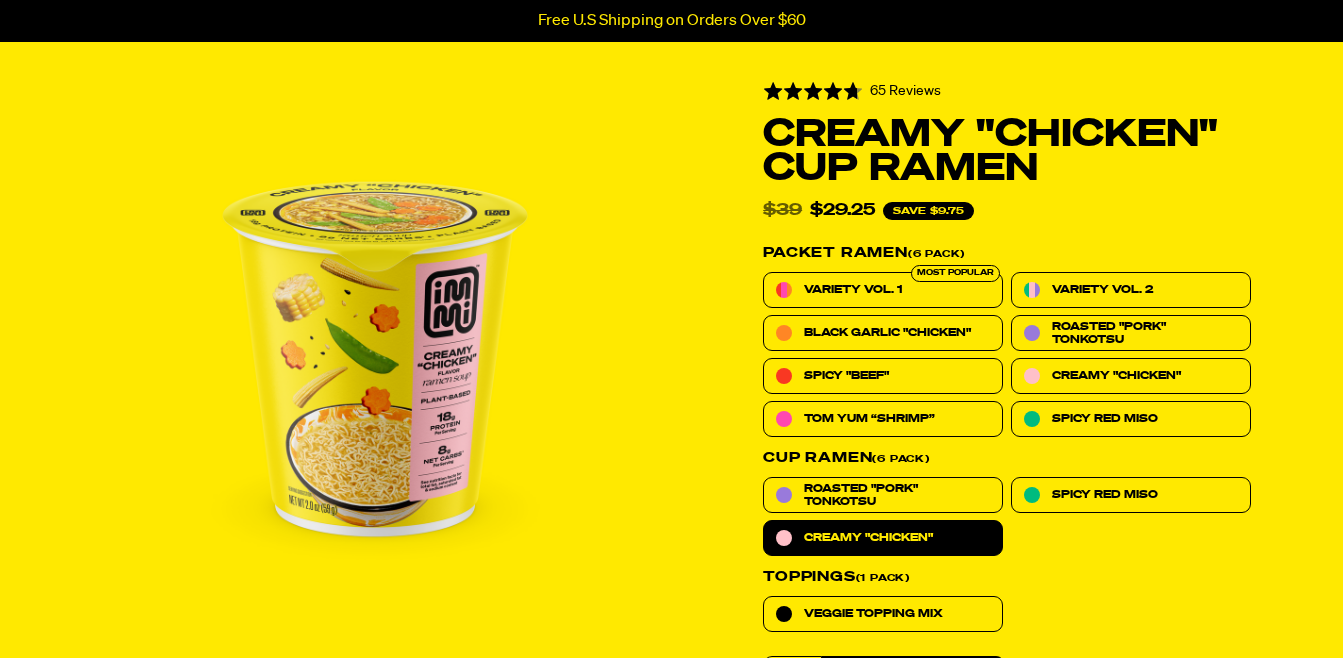 scroll, scrollTop: 1277, scrollLeft: 0, axis: vertical 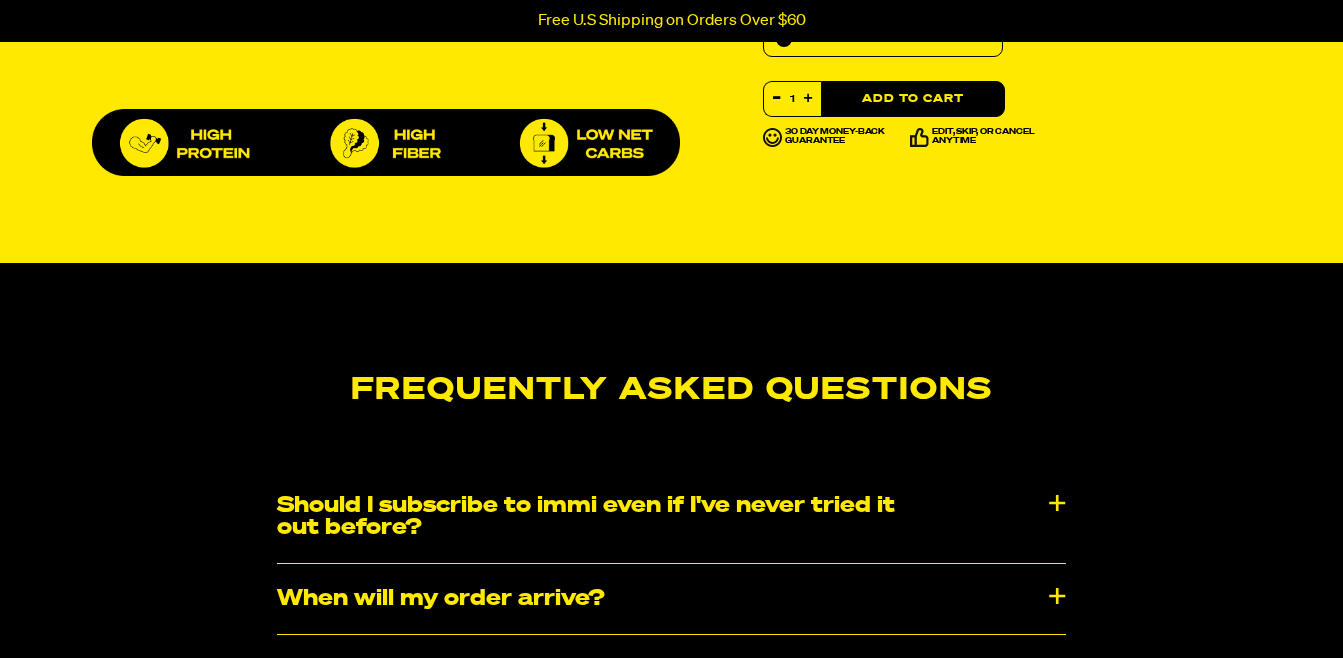click on "When will my order arrive?" at bounding box center (671, 599) 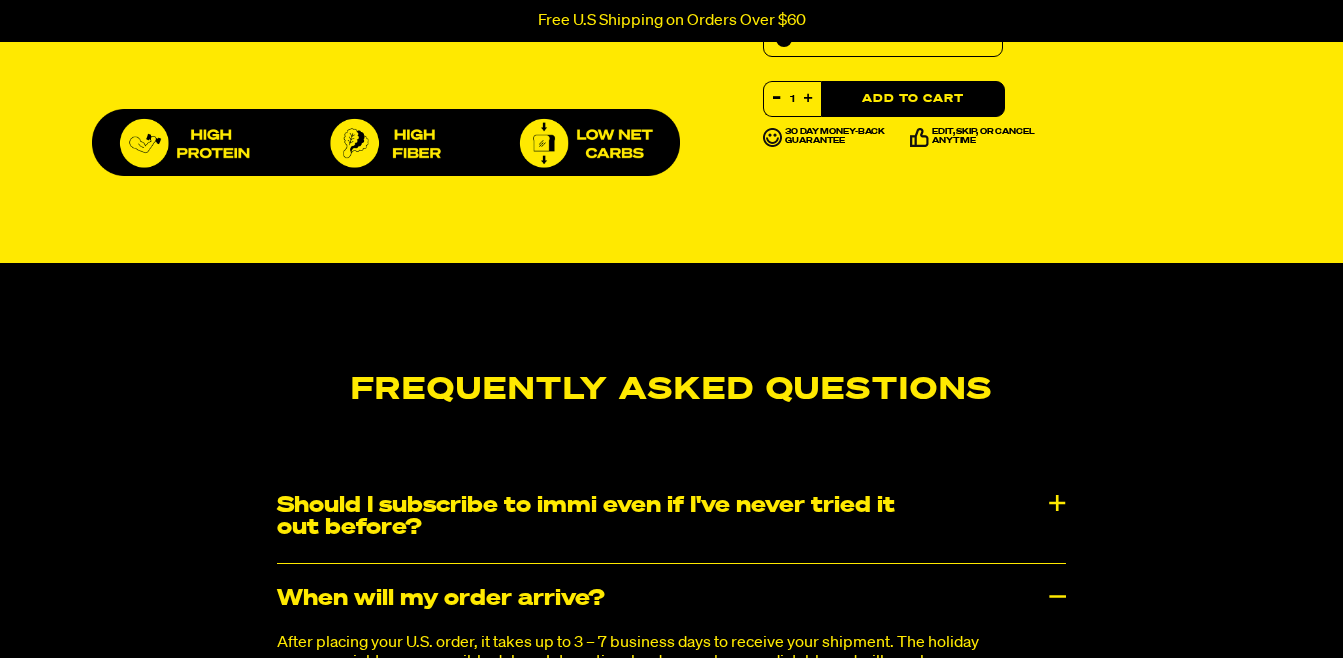 scroll, scrollTop: 702, scrollLeft: 0, axis: vertical 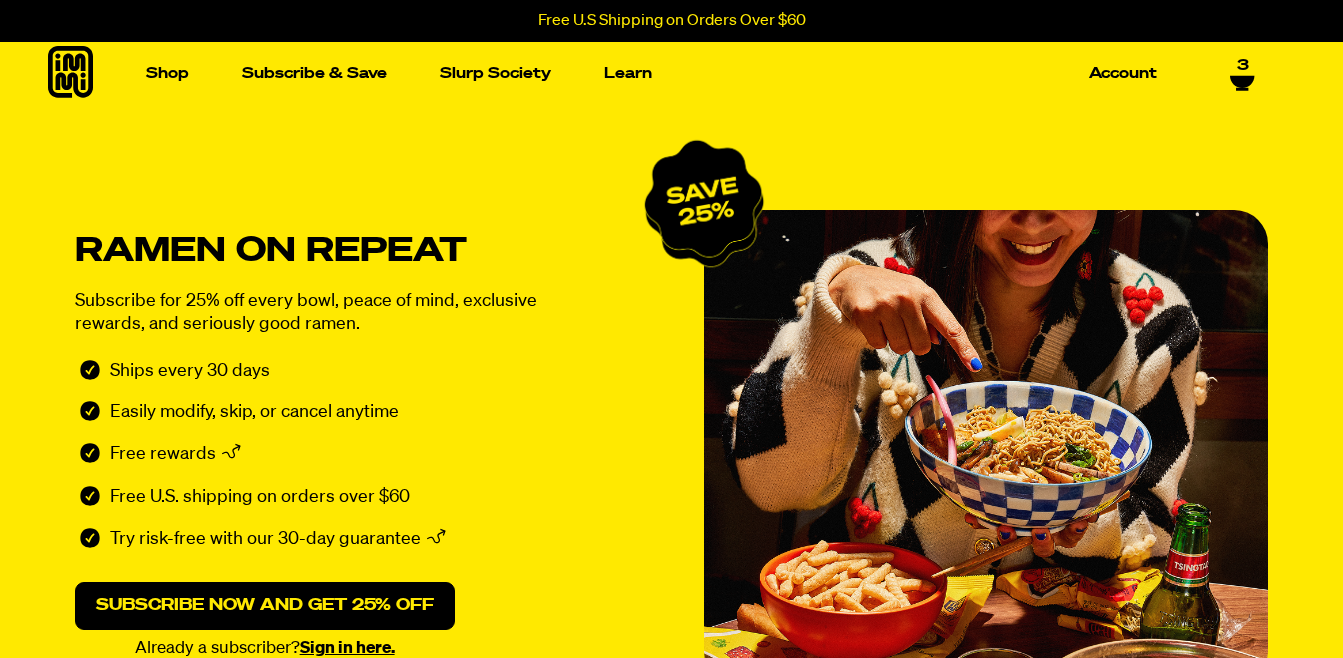 click on "3" at bounding box center (1242, 74) 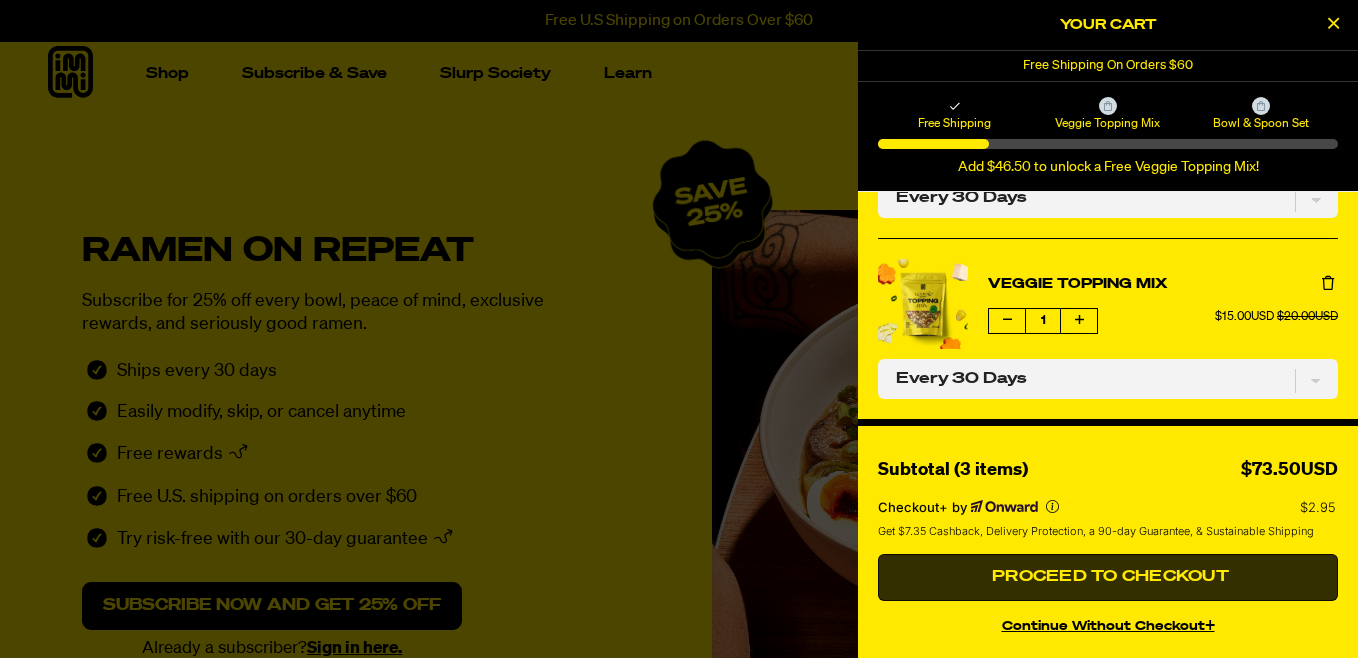 click on "Proceed to Checkout" at bounding box center [1108, 577] 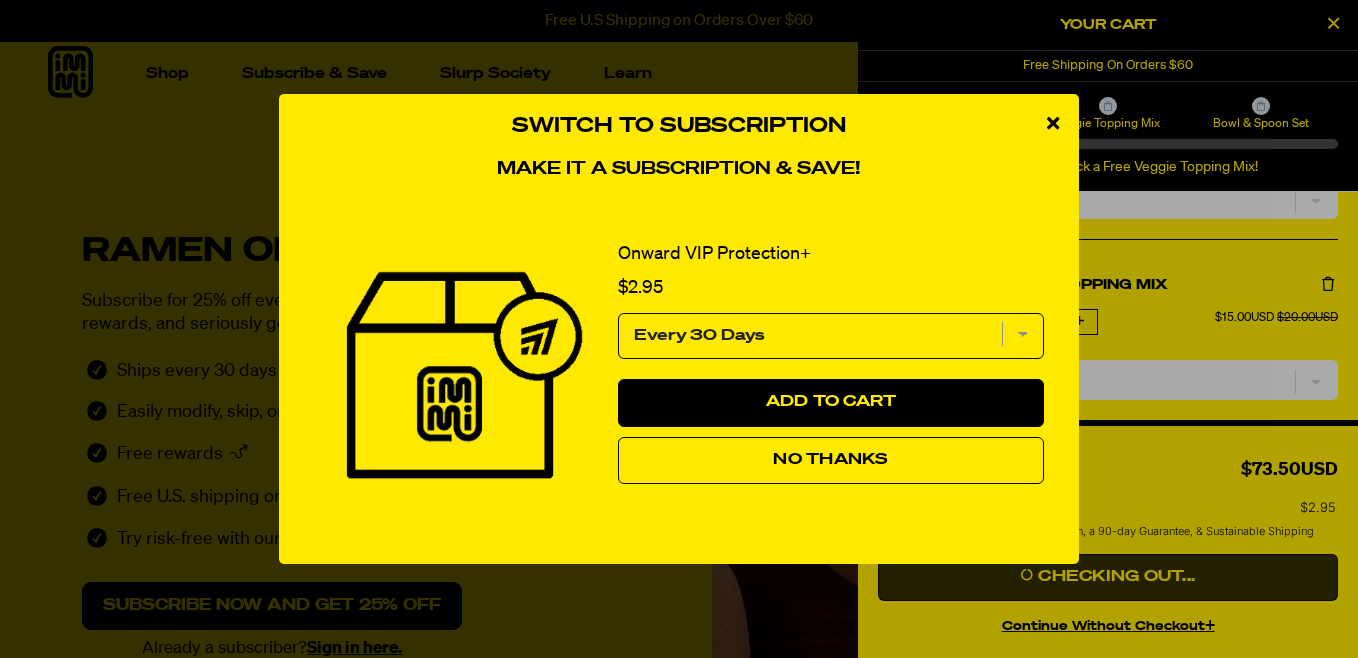 scroll, scrollTop: 294, scrollLeft: 0, axis: vertical 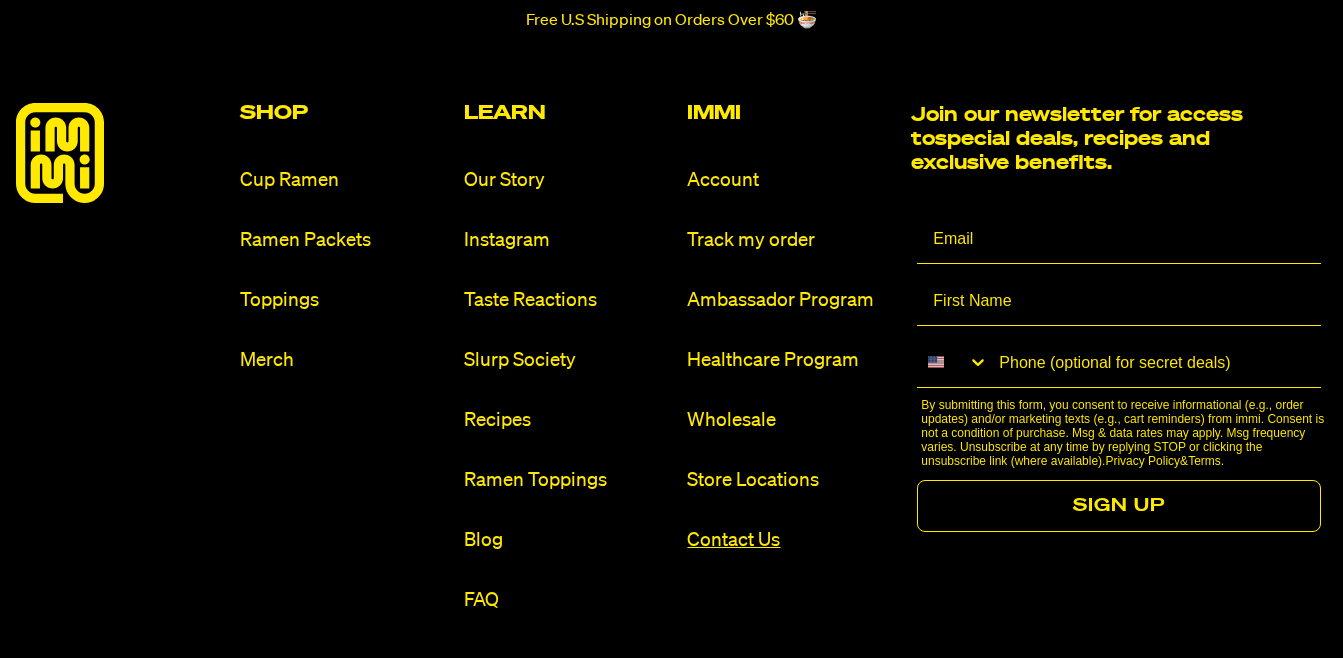 click on "Contact Us" at bounding box center [791, 540] 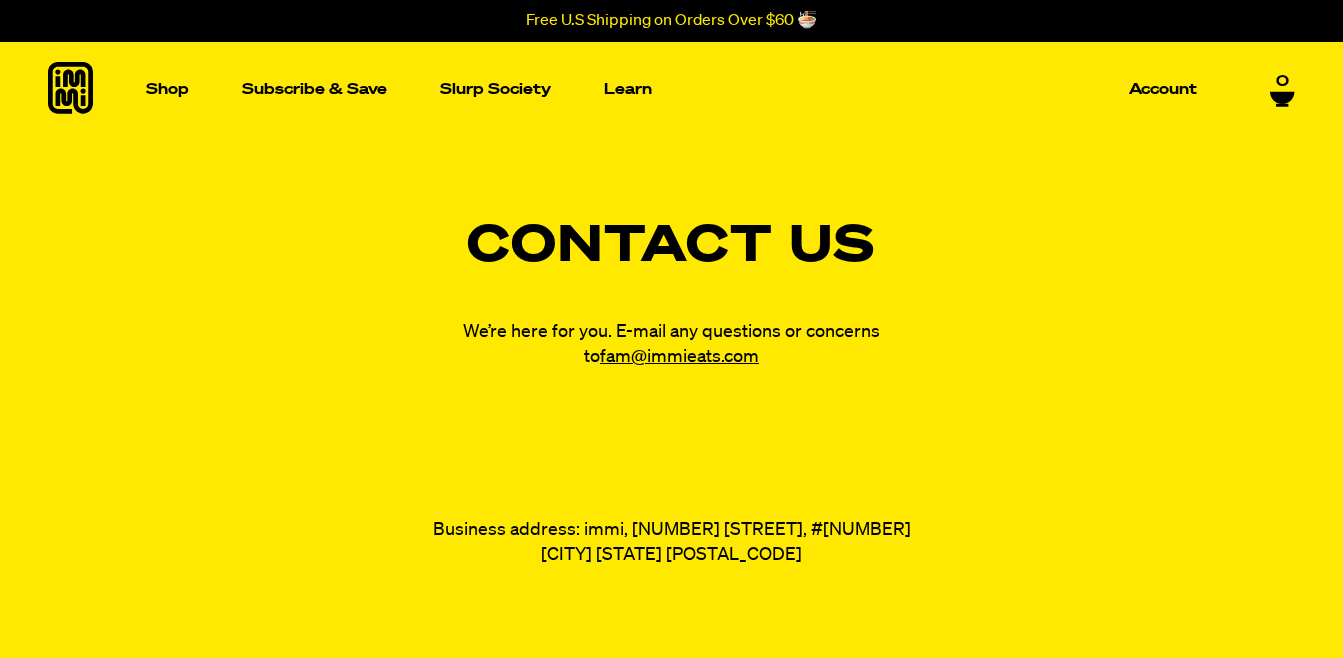 scroll, scrollTop: 0, scrollLeft: 0, axis: both 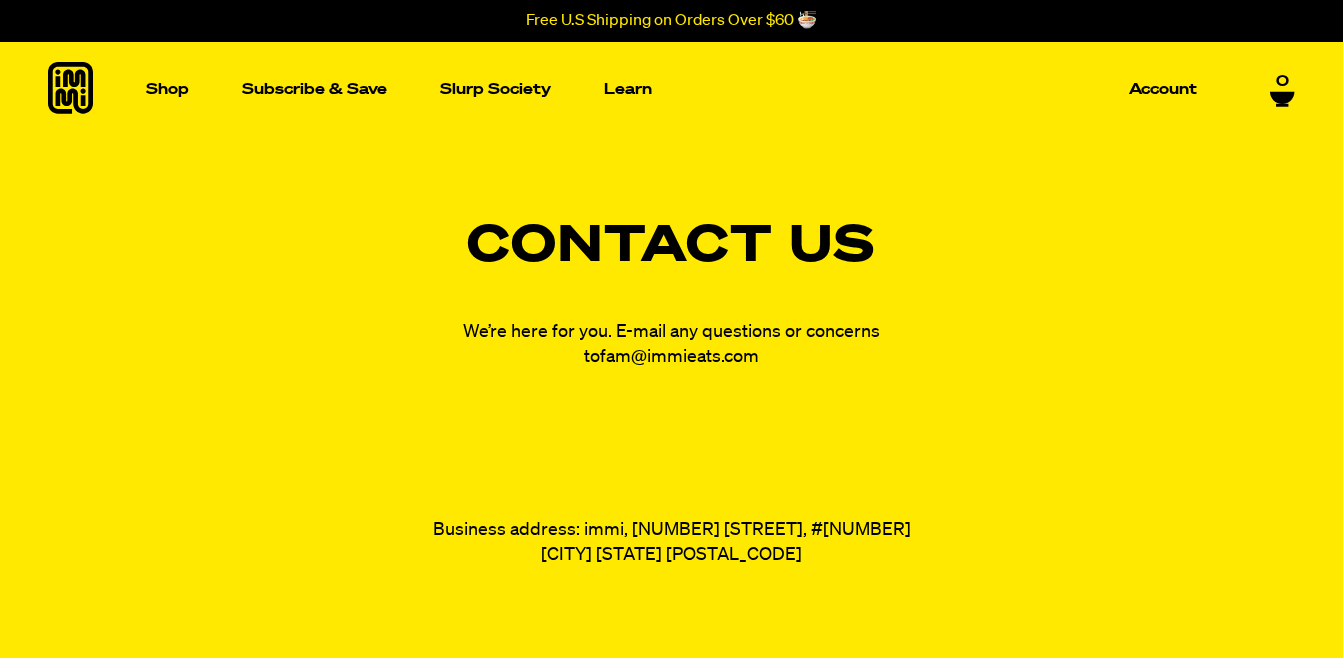 click on "fam@immieats.com" at bounding box center (679, 357) 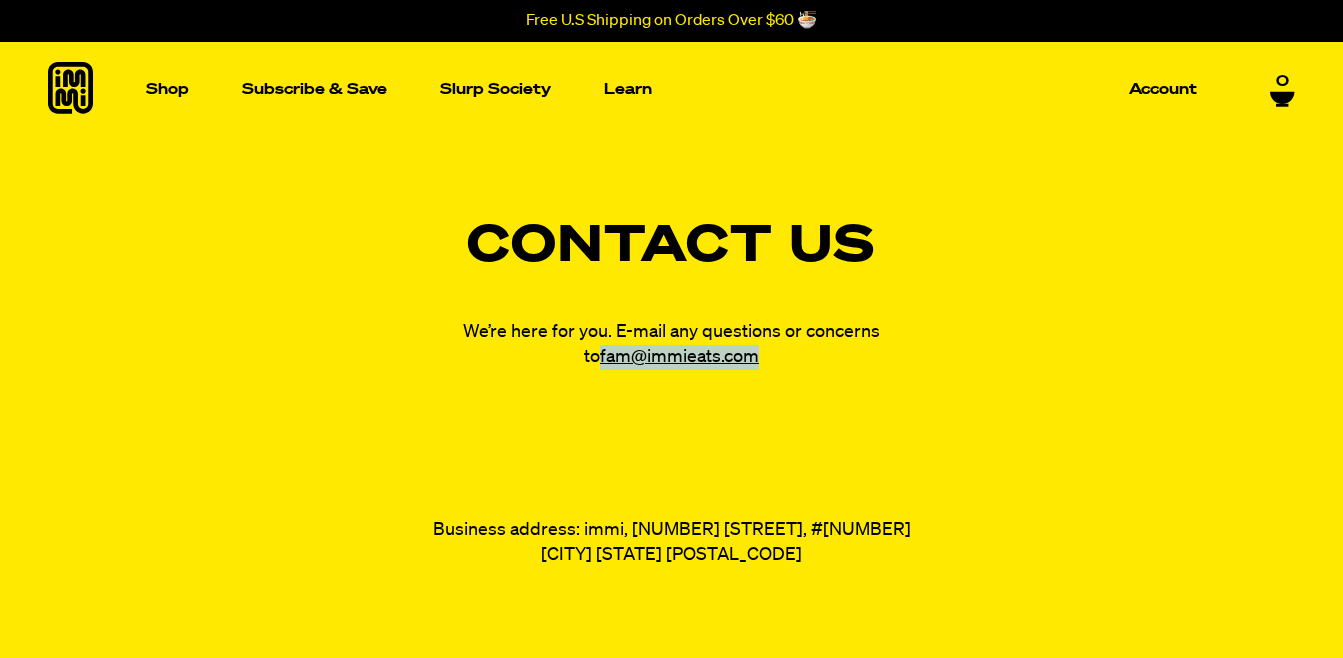 drag, startPoint x: 753, startPoint y: 354, endPoint x: 588, endPoint y: 363, distance: 165.24527 